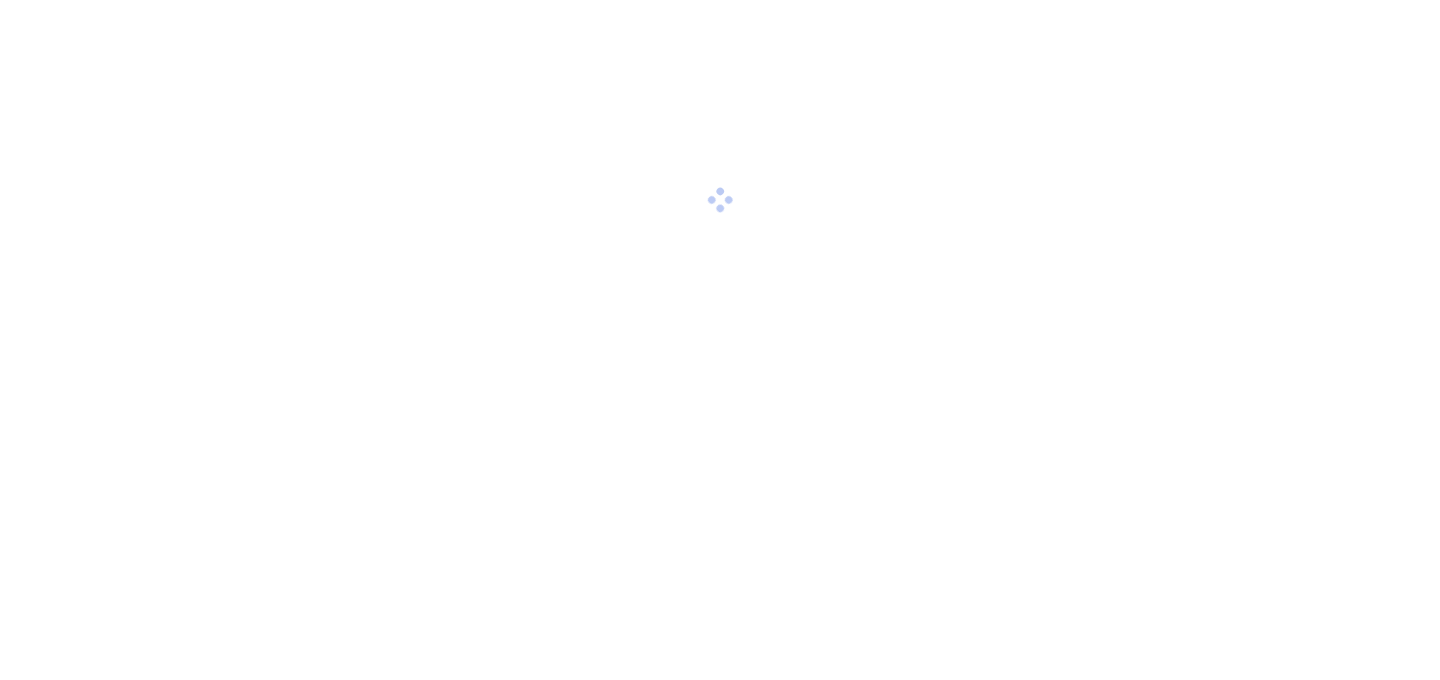 scroll, scrollTop: 0, scrollLeft: 0, axis: both 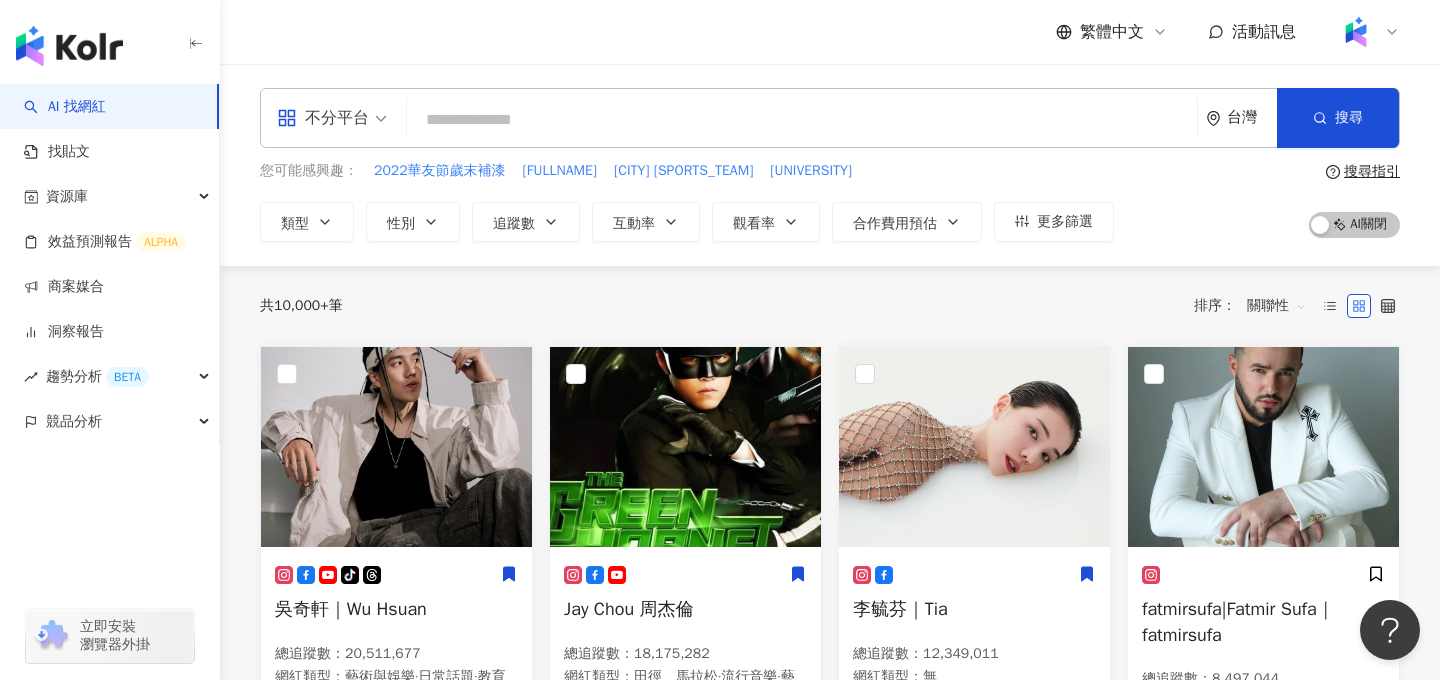 click at bounding box center (802, 120) 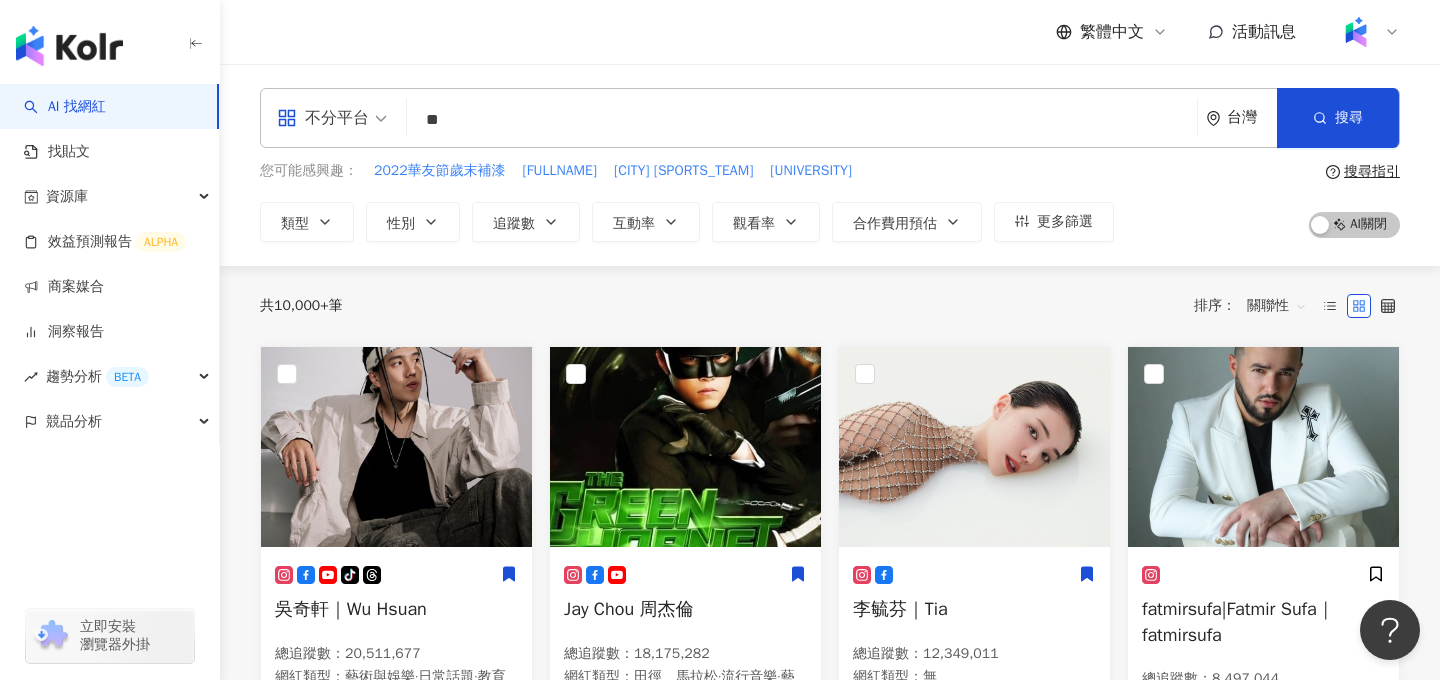 type on "*" 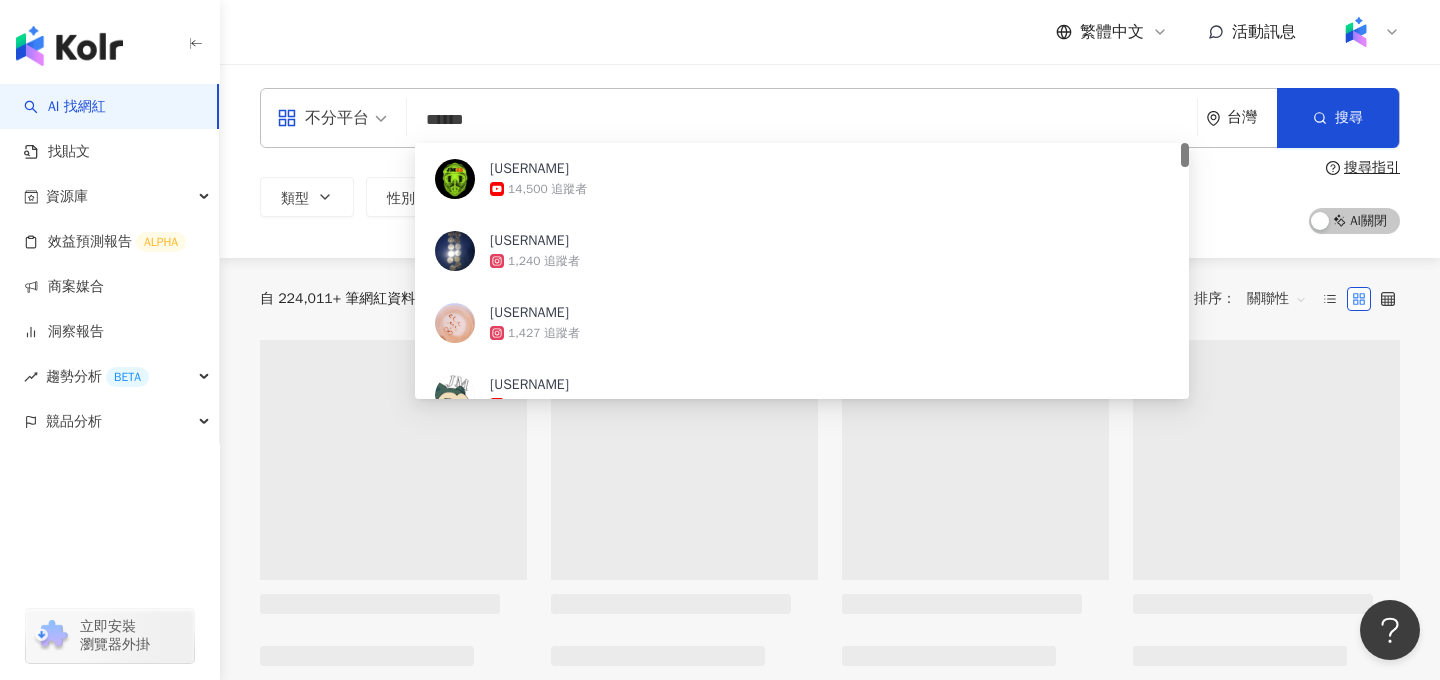 type on "******" 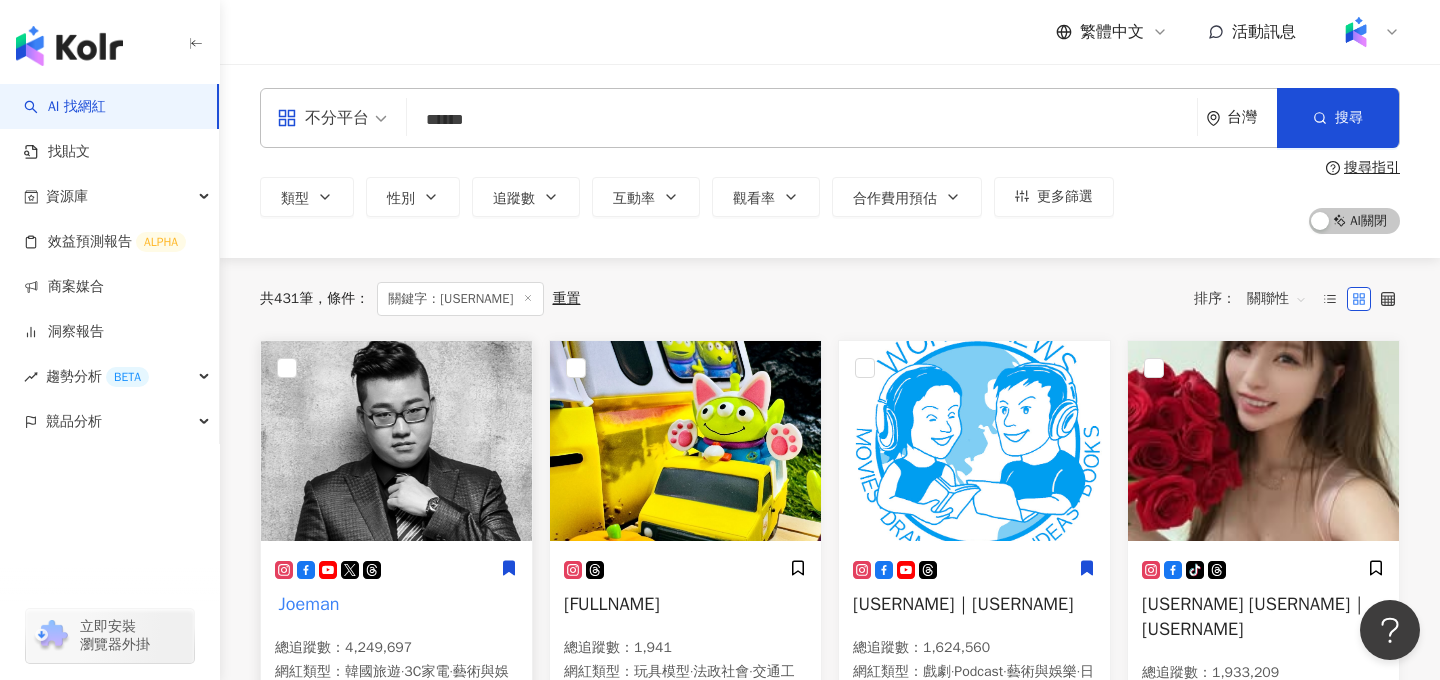 click at bounding box center (396, 441) 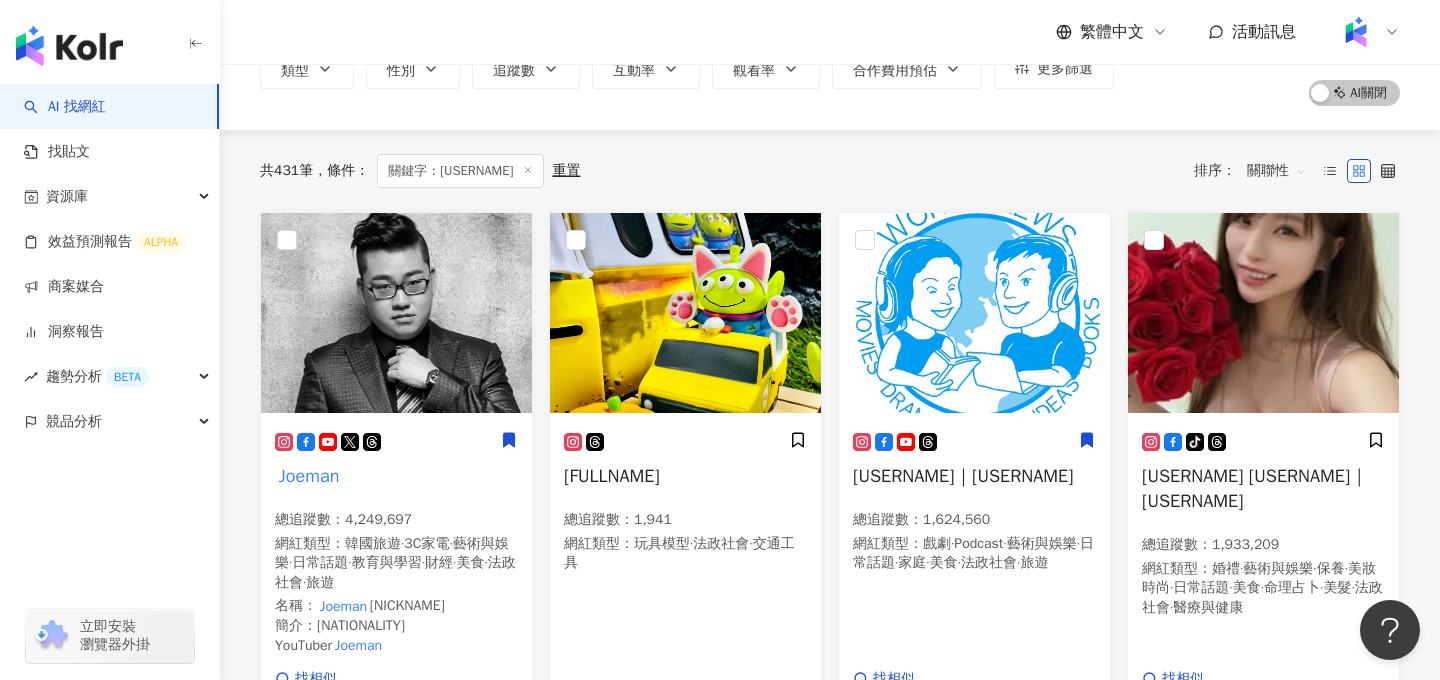 scroll, scrollTop: 136, scrollLeft: 0, axis: vertical 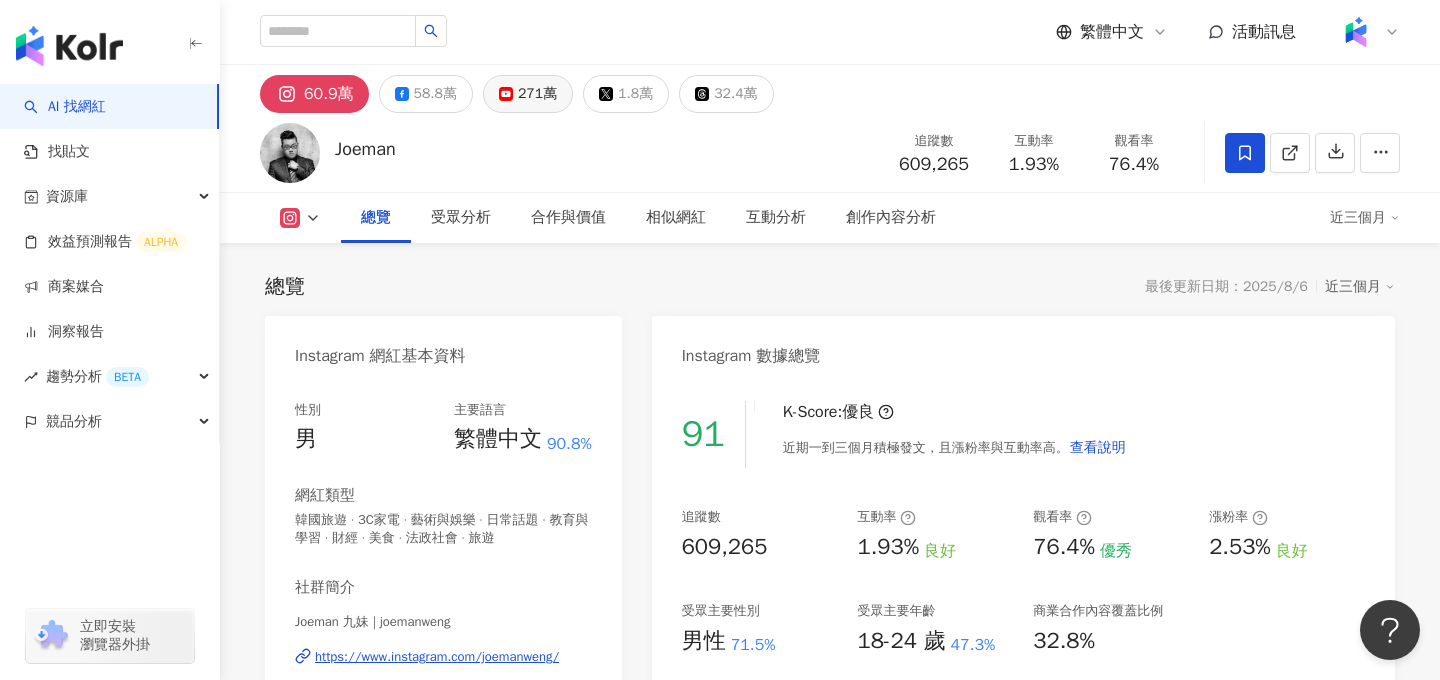 click on "271萬" at bounding box center (537, 94) 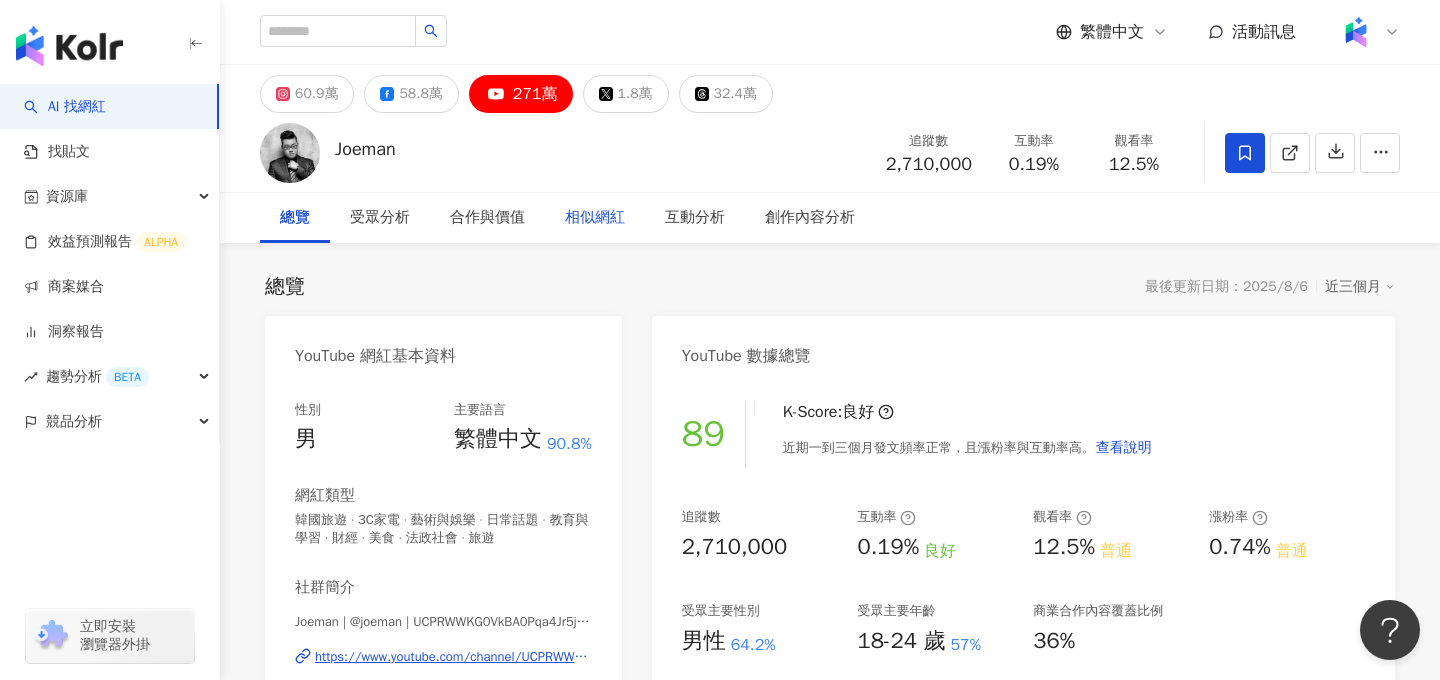 drag, startPoint x: 713, startPoint y: 294, endPoint x: 716, endPoint y: 114, distance: 180.025 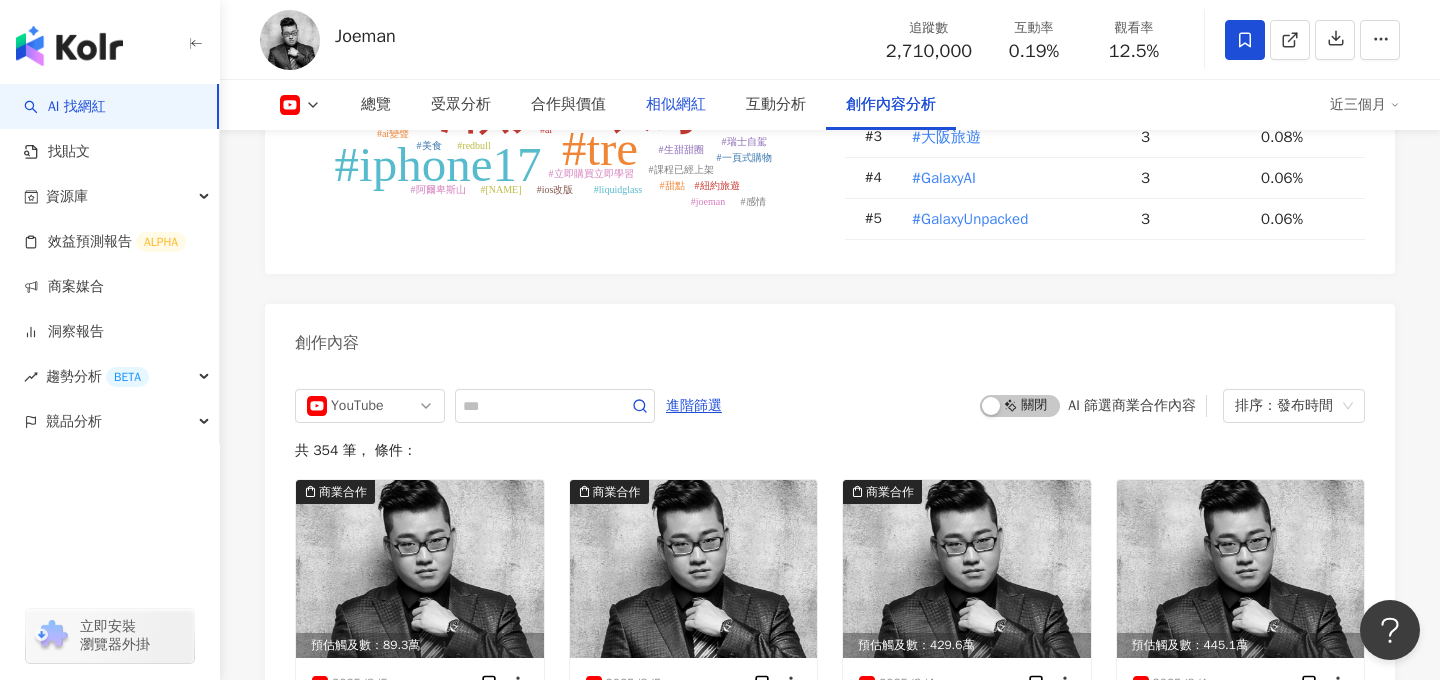 scroll, scrollTop: 5281, scrollLeft: 0, axis: vertical 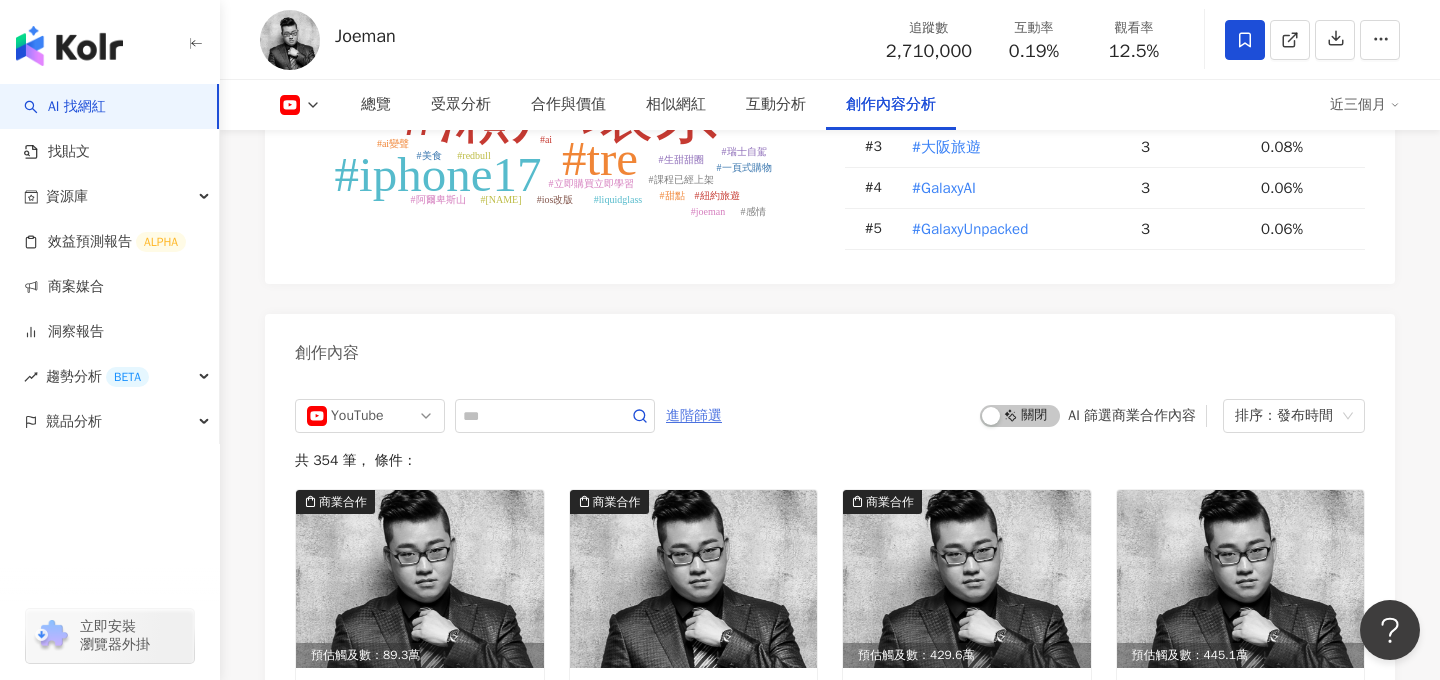 click on "進階篩選" at bounding box center [694, 416] 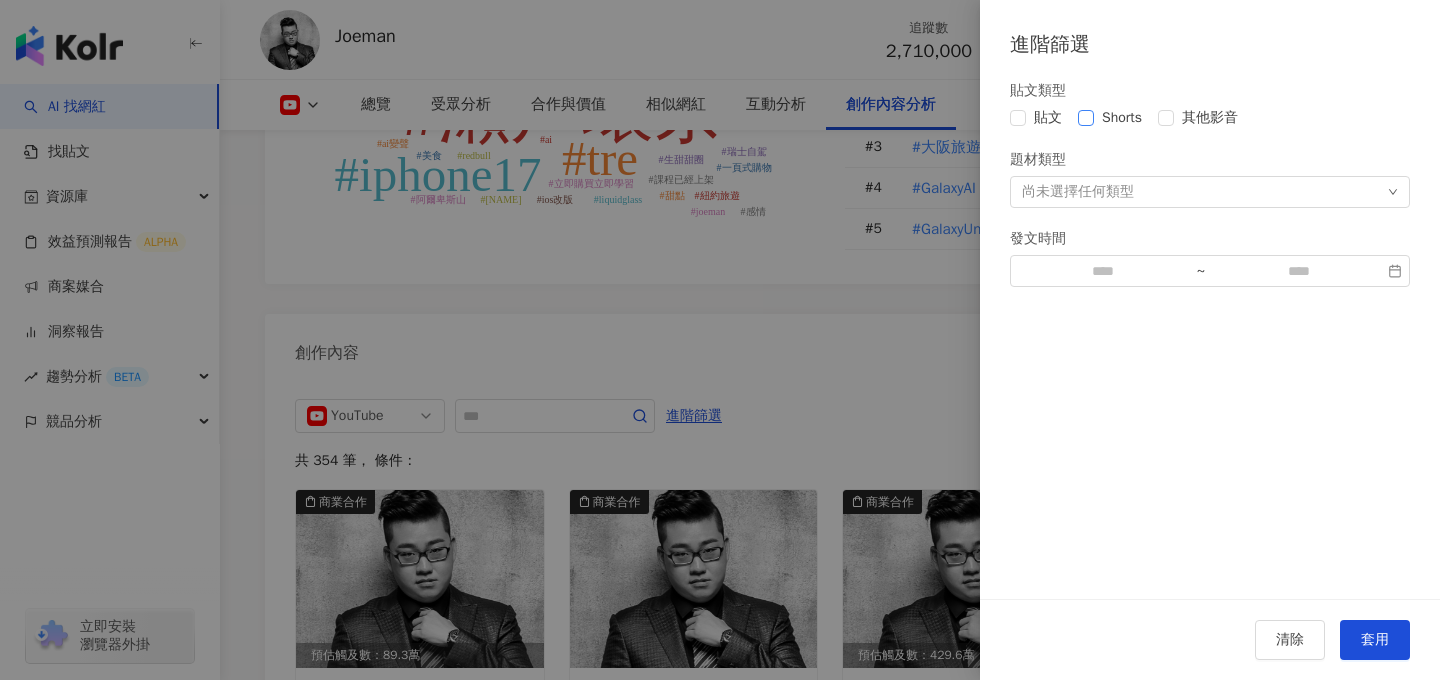 click on "Shorts" at bounding box center [1122, 118] 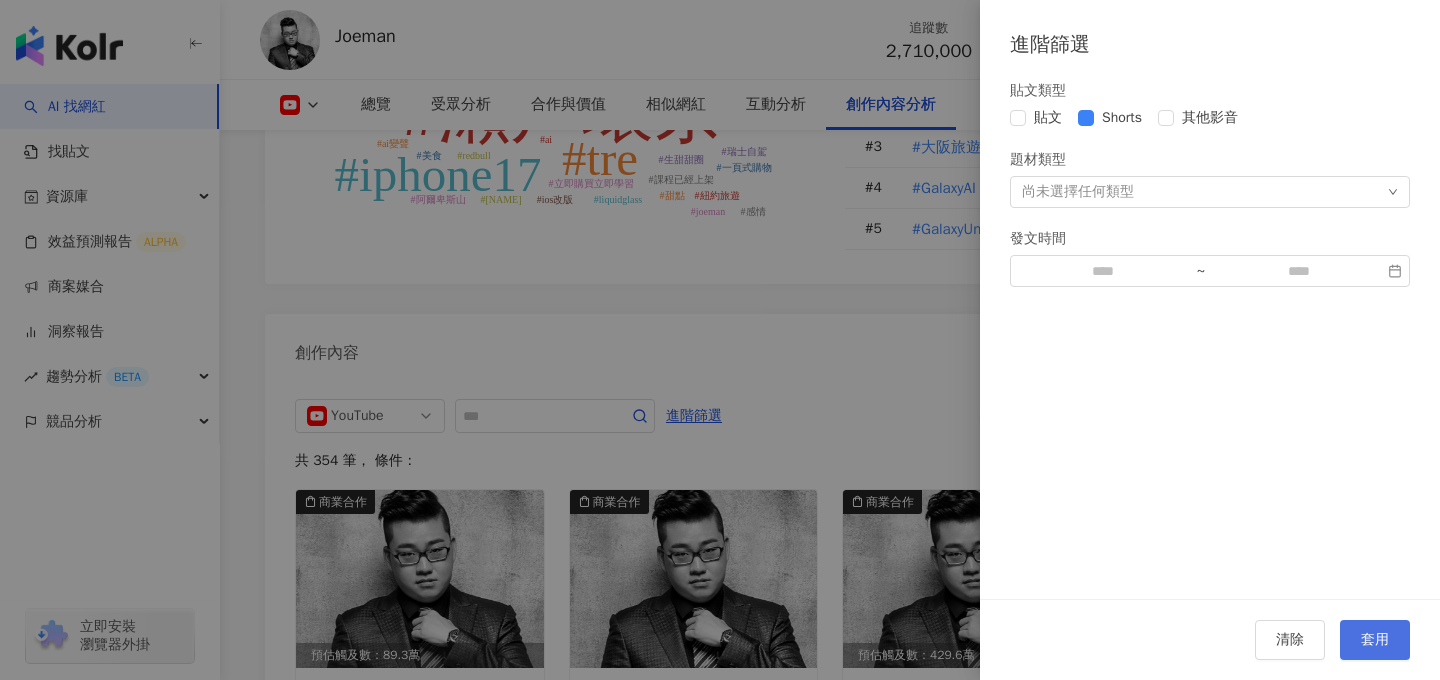 click on "套用" at bounding box center [1375, 640] 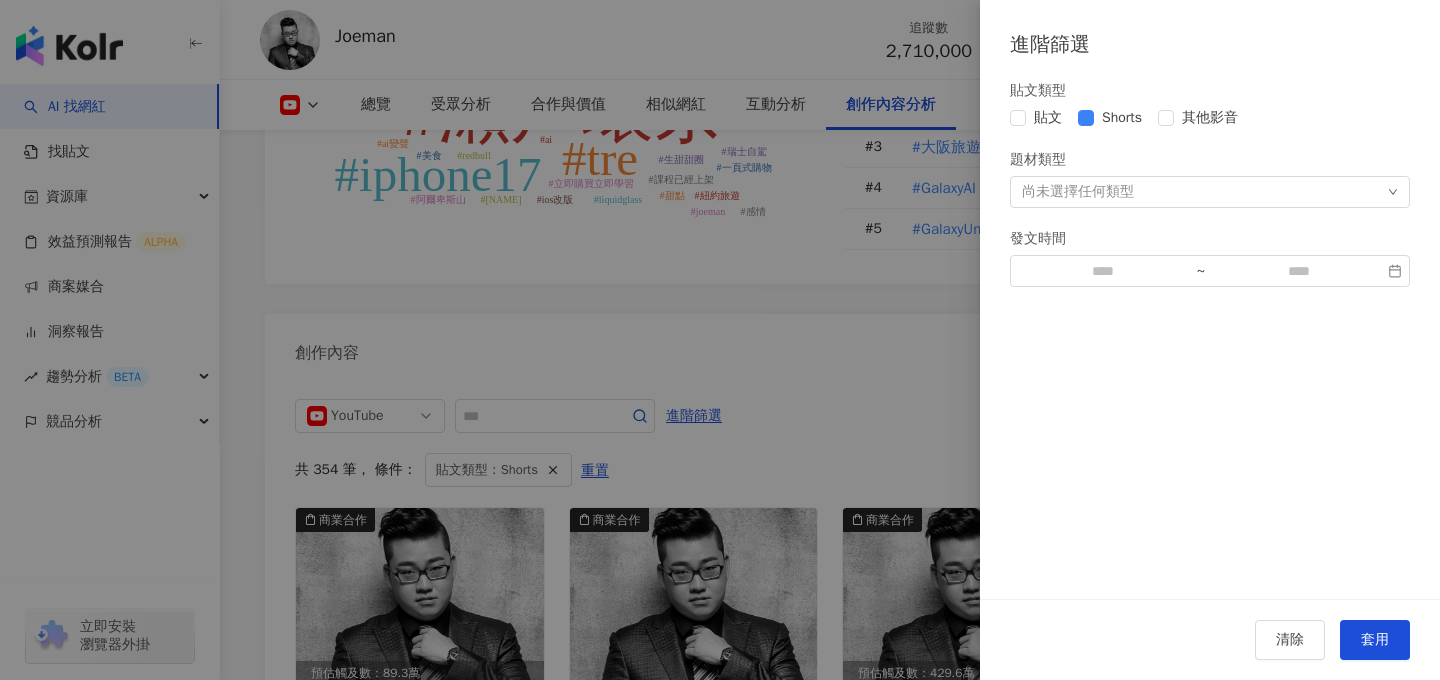 scroll, scrollTop: 5486, scrollLeft: 0, axis: vertical 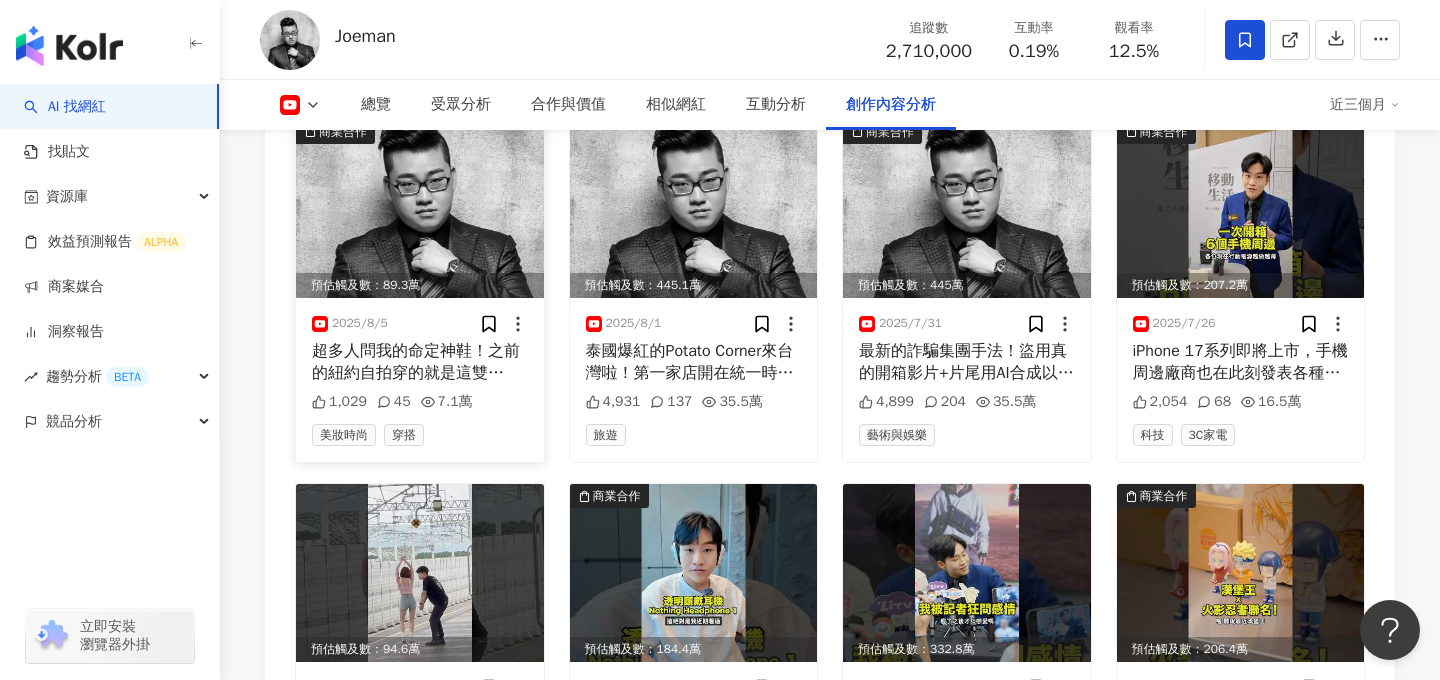 click at bounding box center [420, 209] 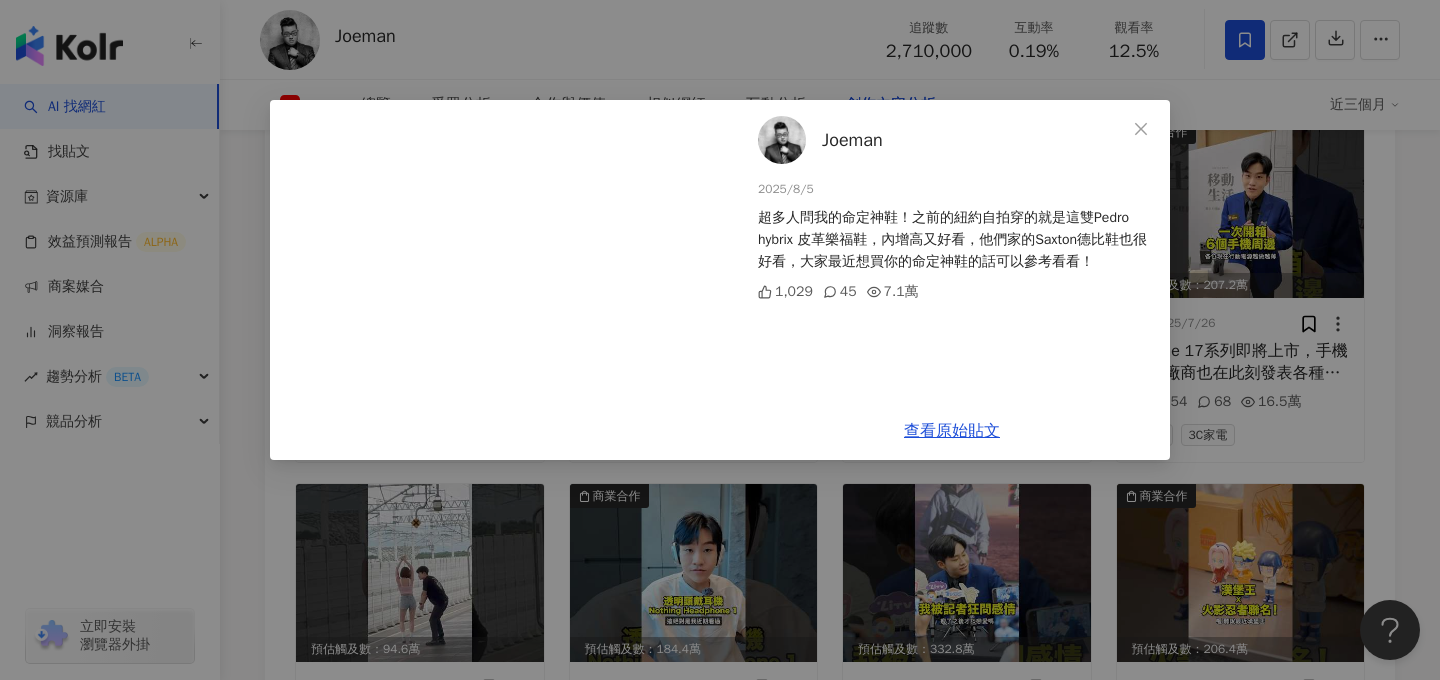 click on "Joeman 2025/8/5 超多人問我的命定神鞋！之前的紐約自拍穿的就是這雙Pedro hybrix 皮革樂福鞋，內增高又好看，他們家的Saxton德比鞋也很好看，大家最近想買你的命定神鞋的話可以參考看看！ 1,029 45 7.1萬 查看原始貼文" at bounding box center (720, 340) 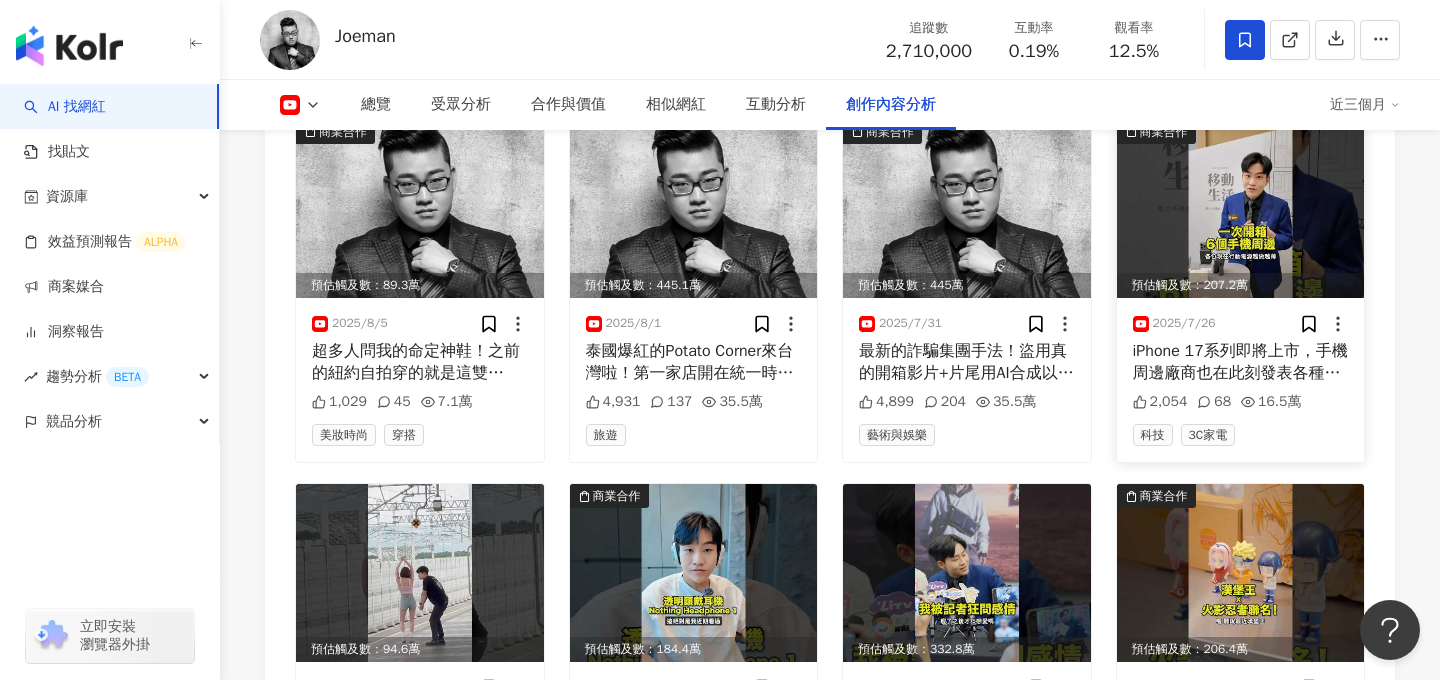 click at bounding box center [1241, 209] 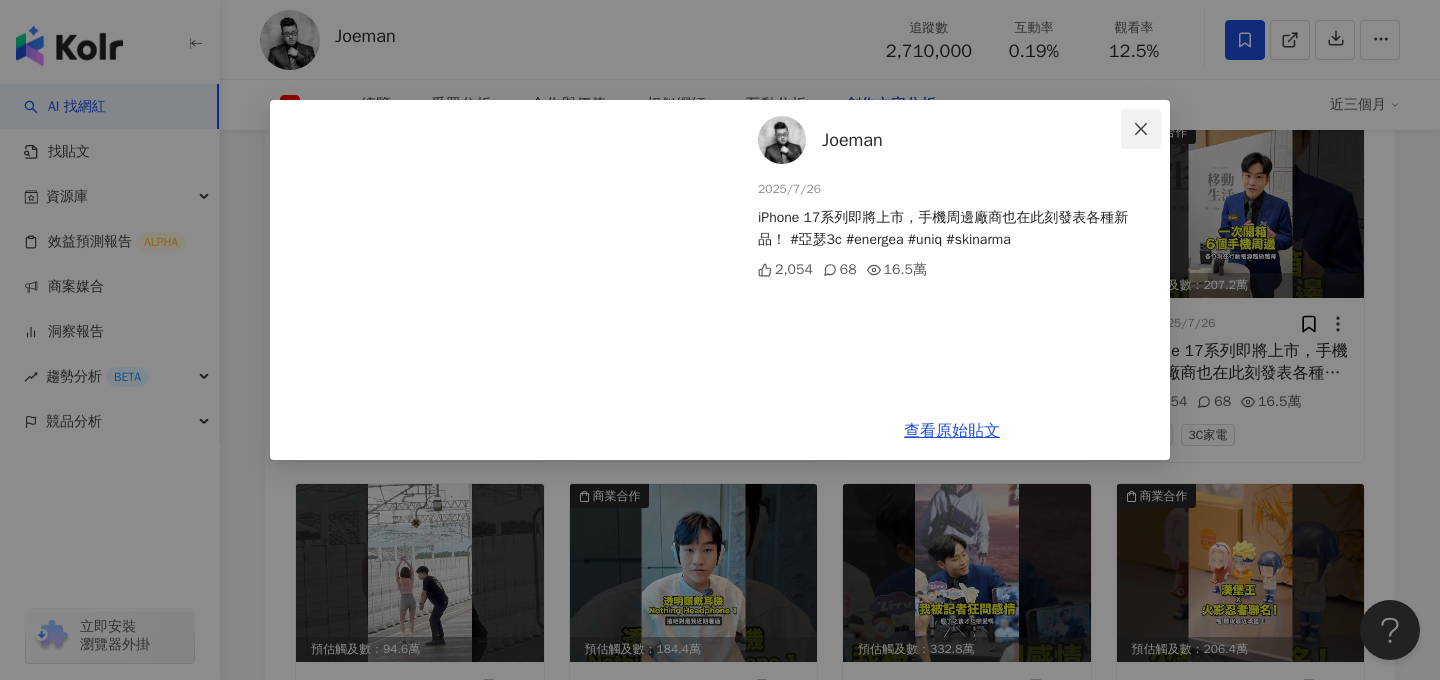 click at bounding box center (1141, 129) 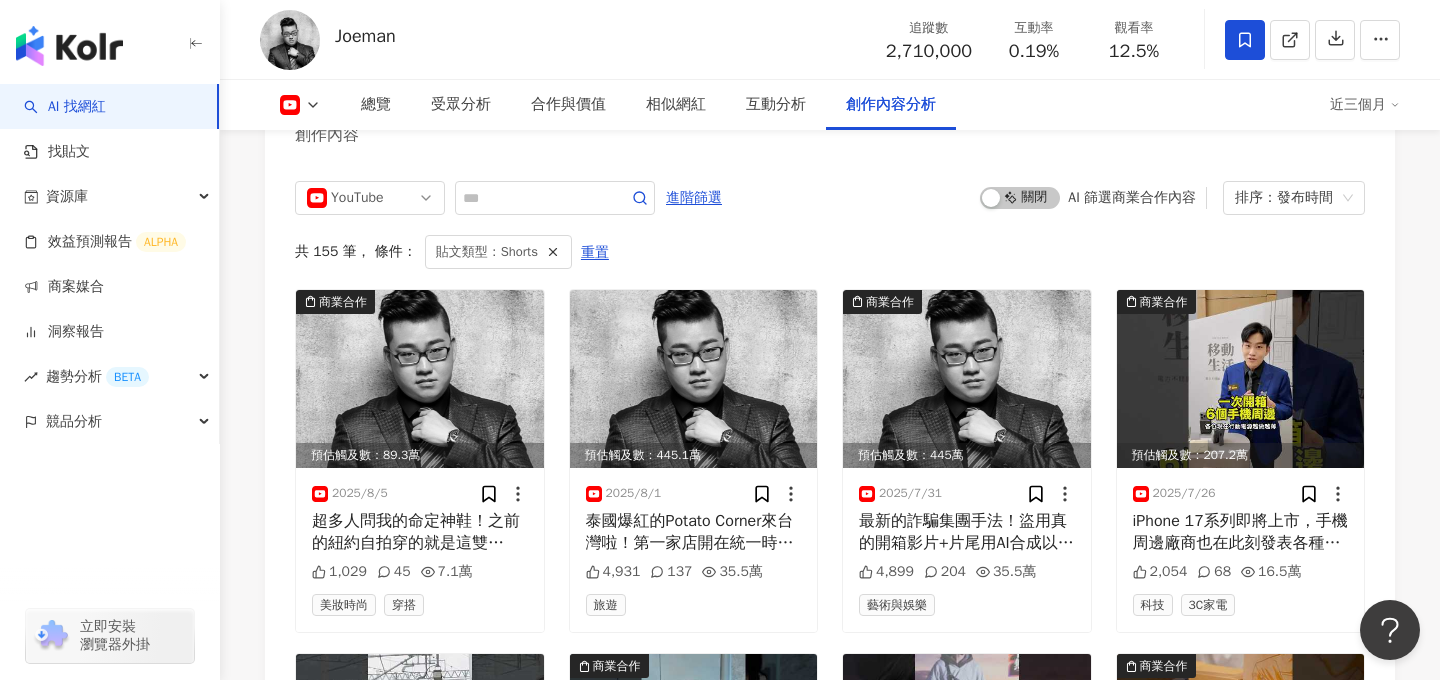 scroll, scrollTop: 5493, scrollLeft: 0, axis: vertical 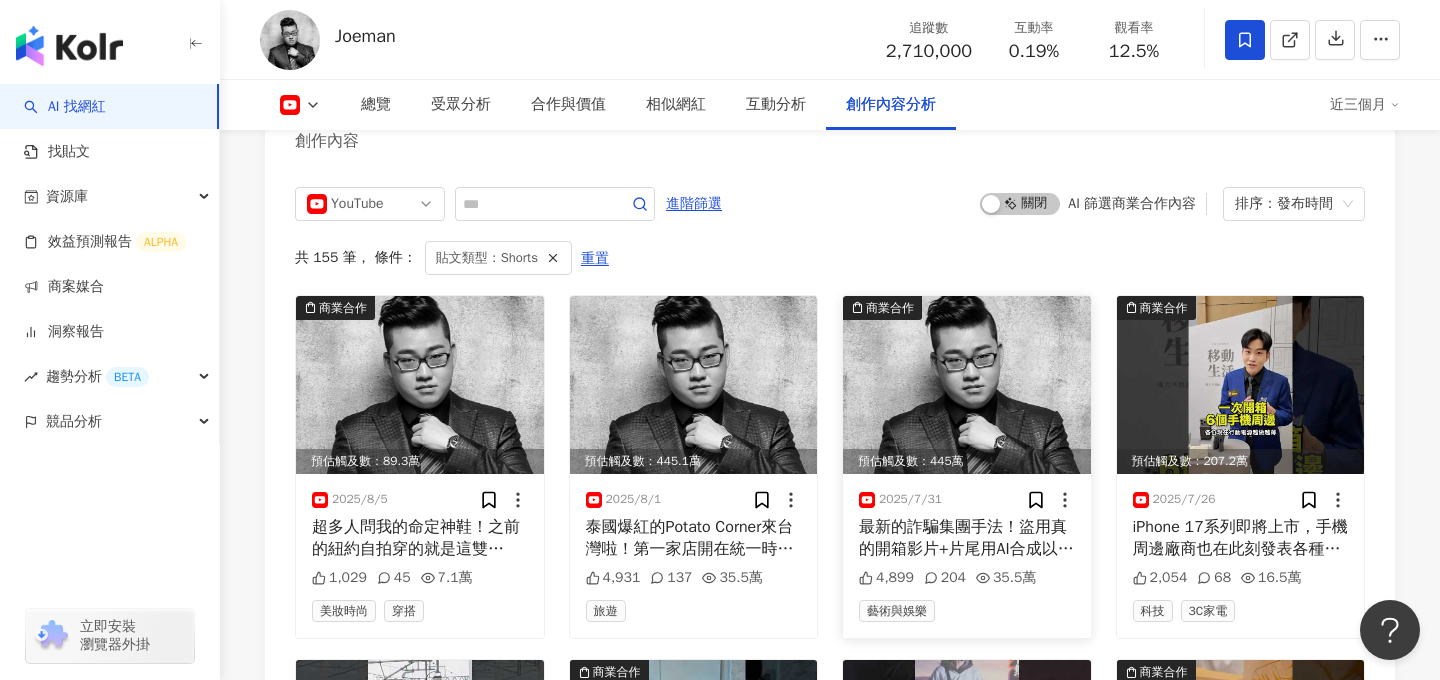 click at bounding box center (967, 385) 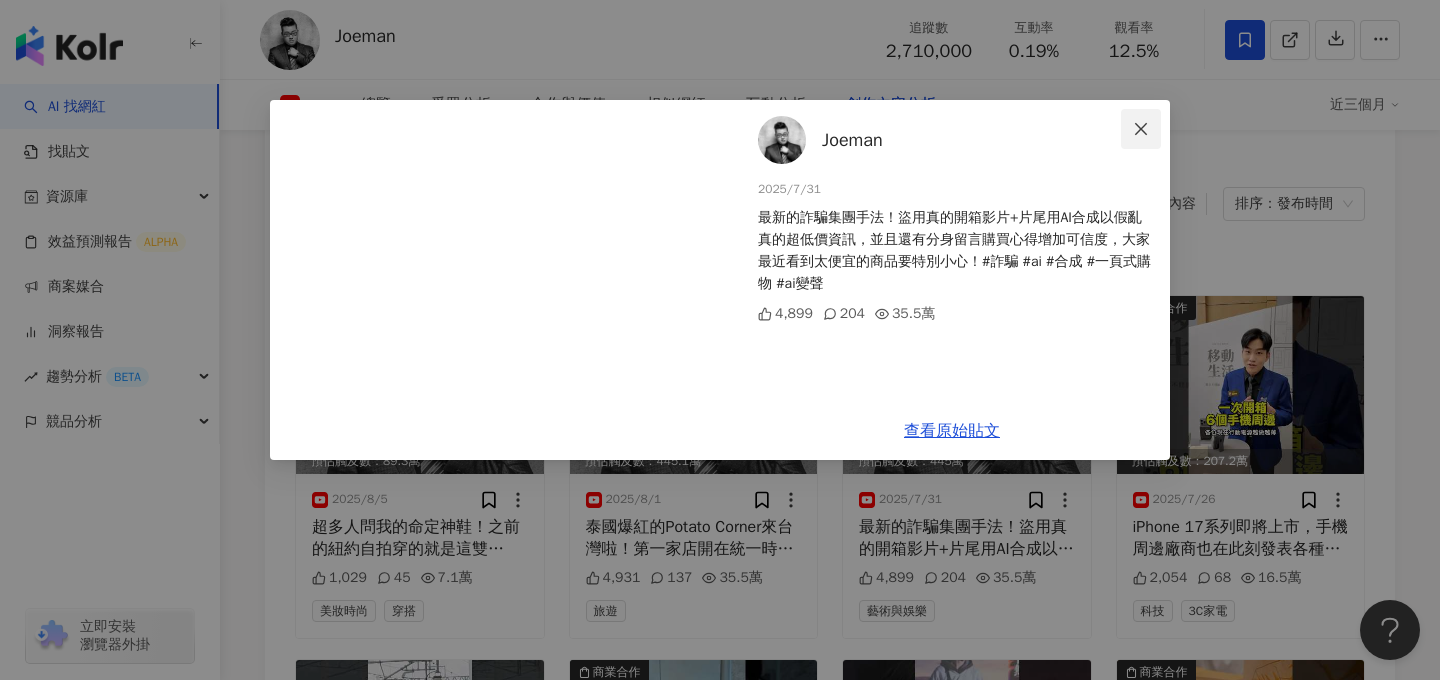 click 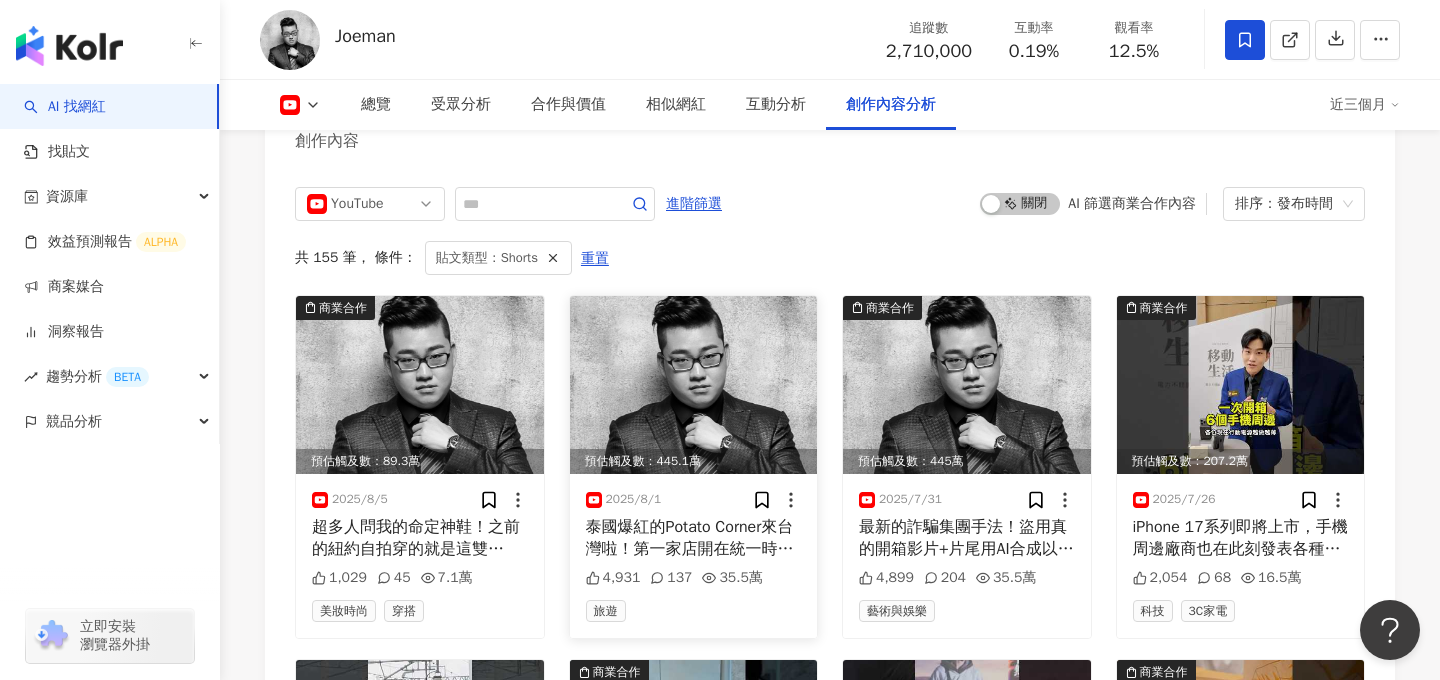 click at bounding box center [694, 385] 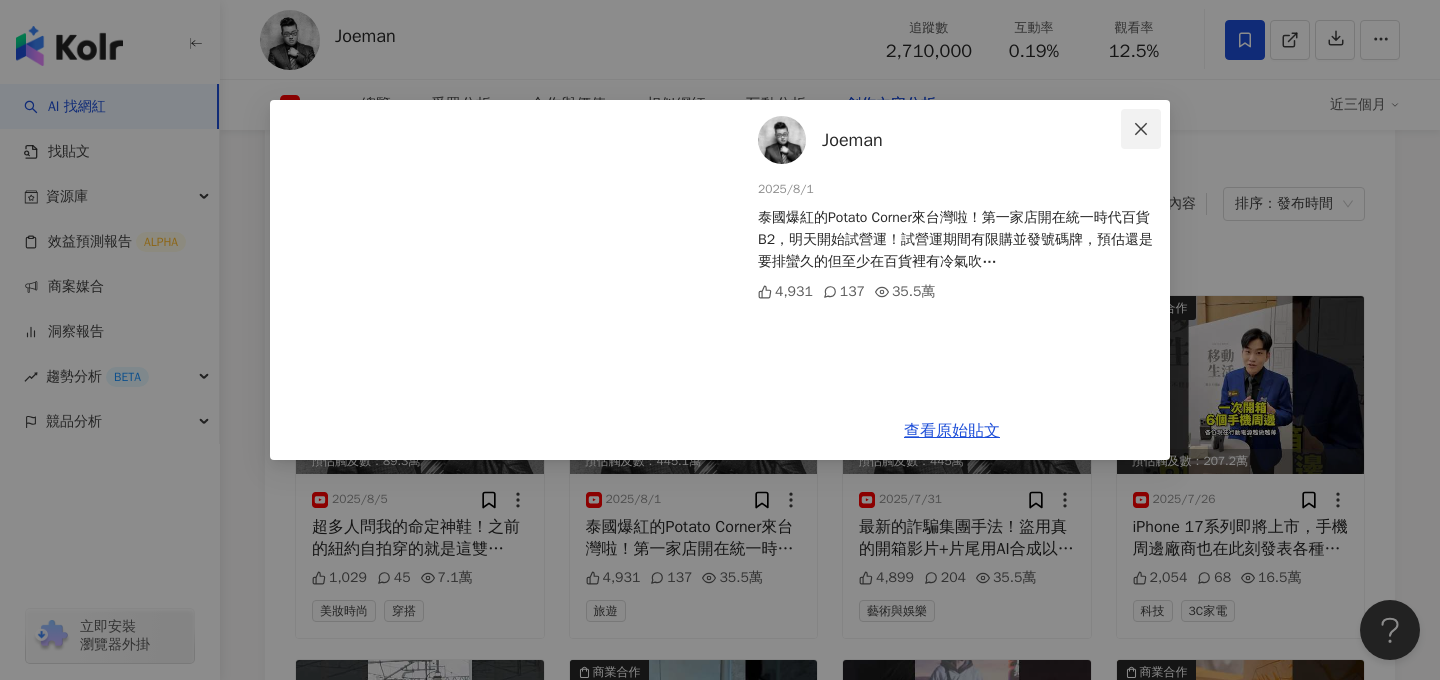 click at bounding box center (1141, 129) 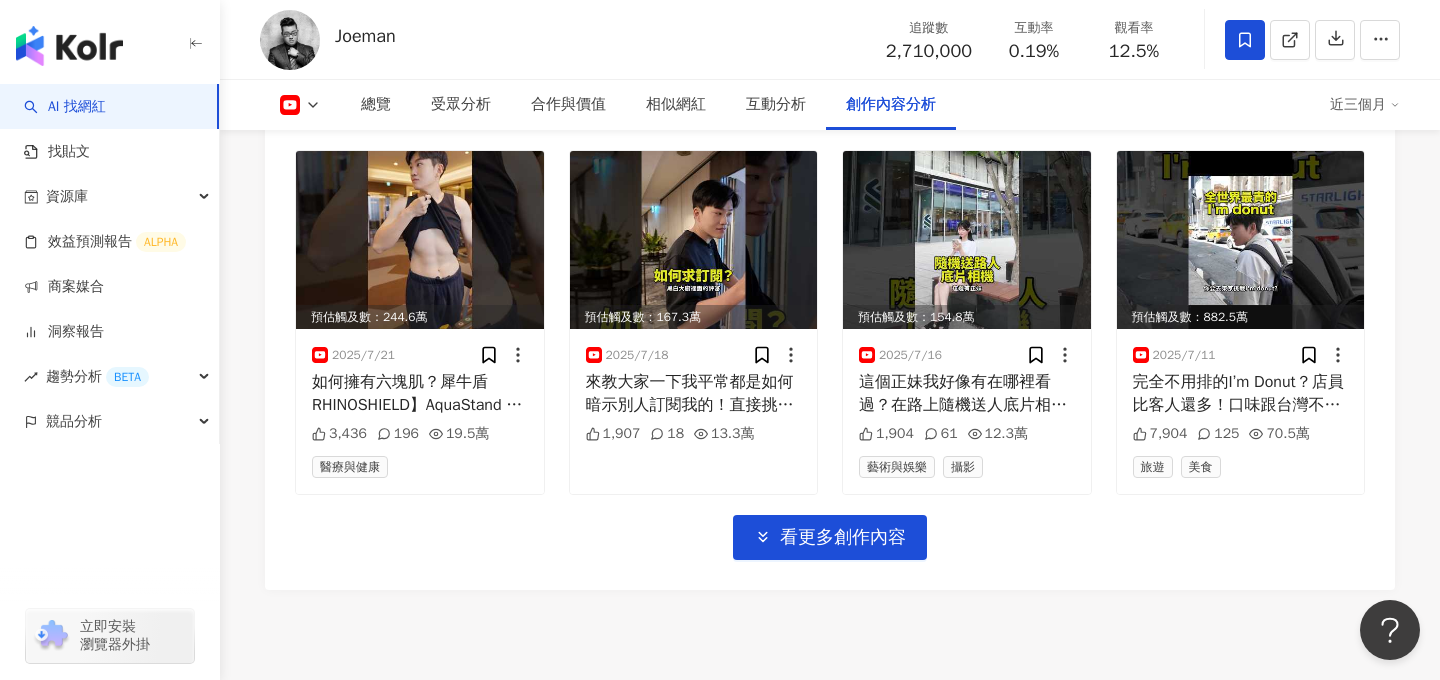 scroll, scrollTop: 6451, scrollLeft: 0, axis: vertical 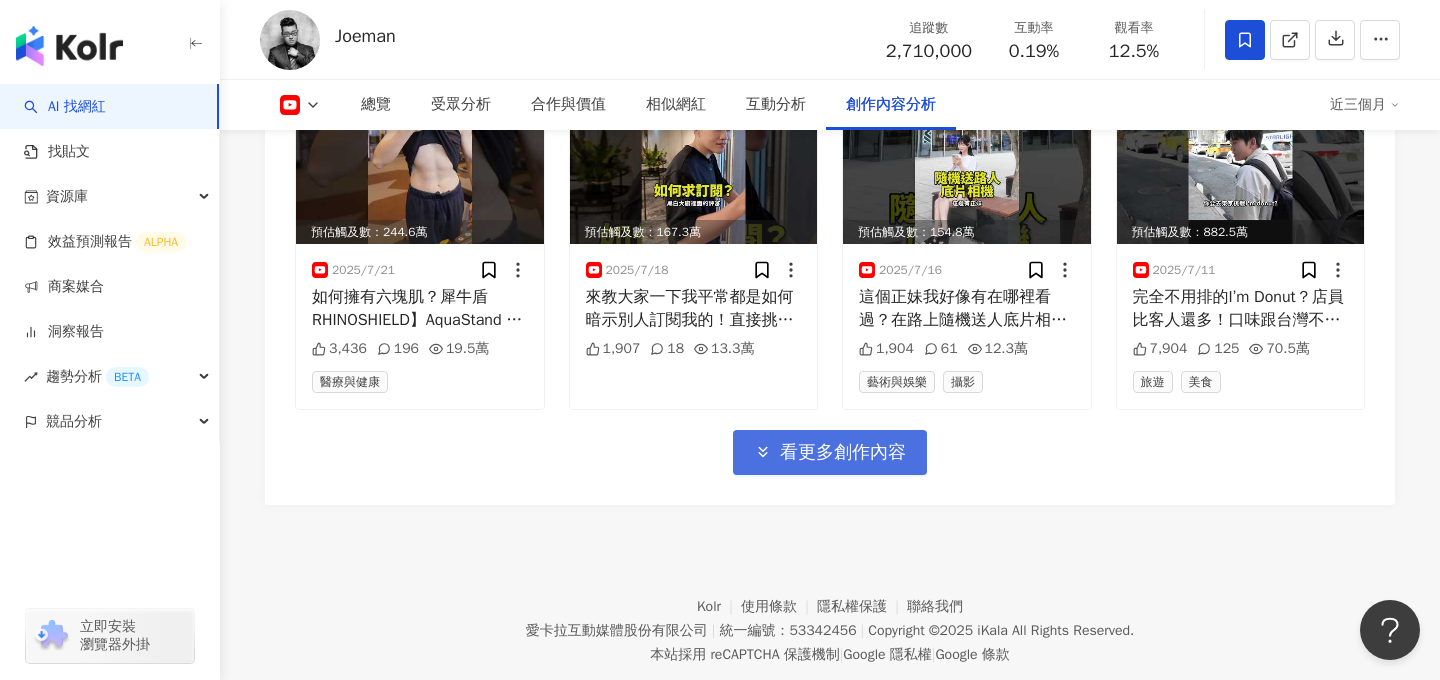 click on "看更多創作內容" at bounding box center [830, 452] 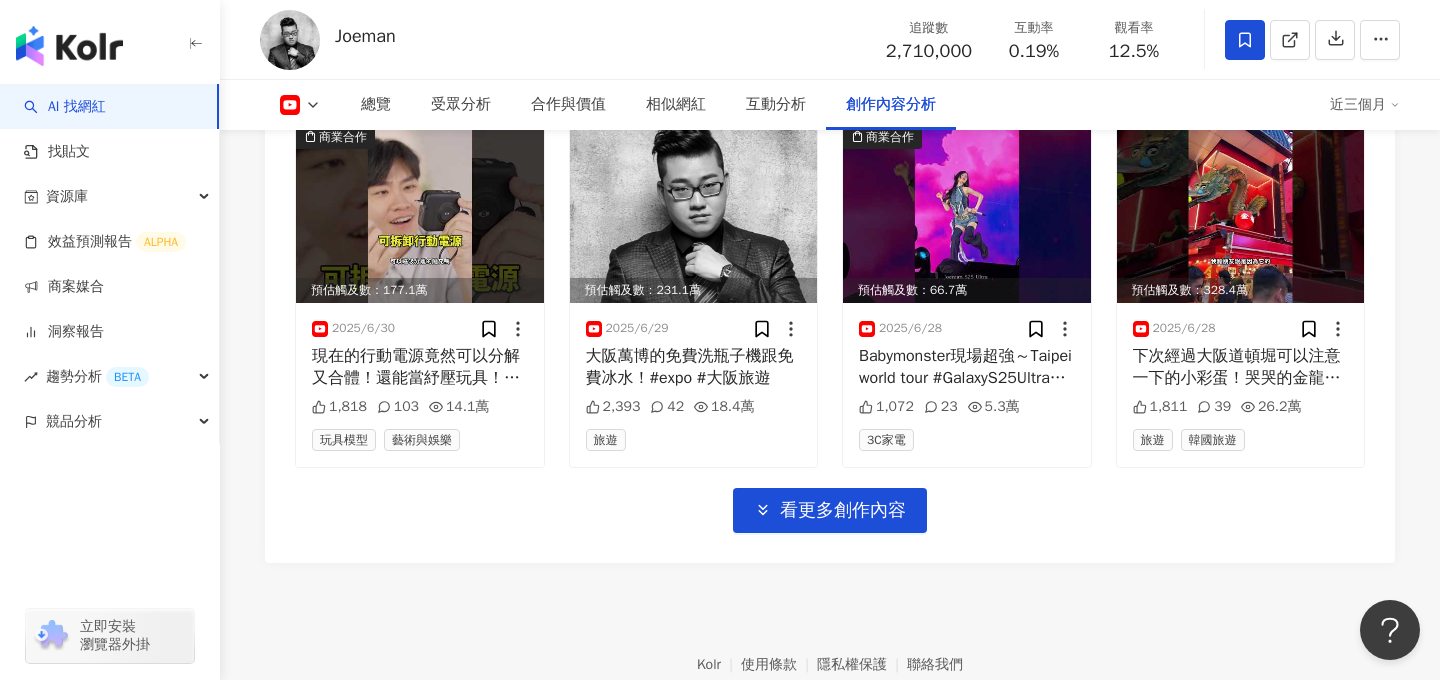 scroll, scrollTop: 7485, scrollLeft: 0, axis: vertical 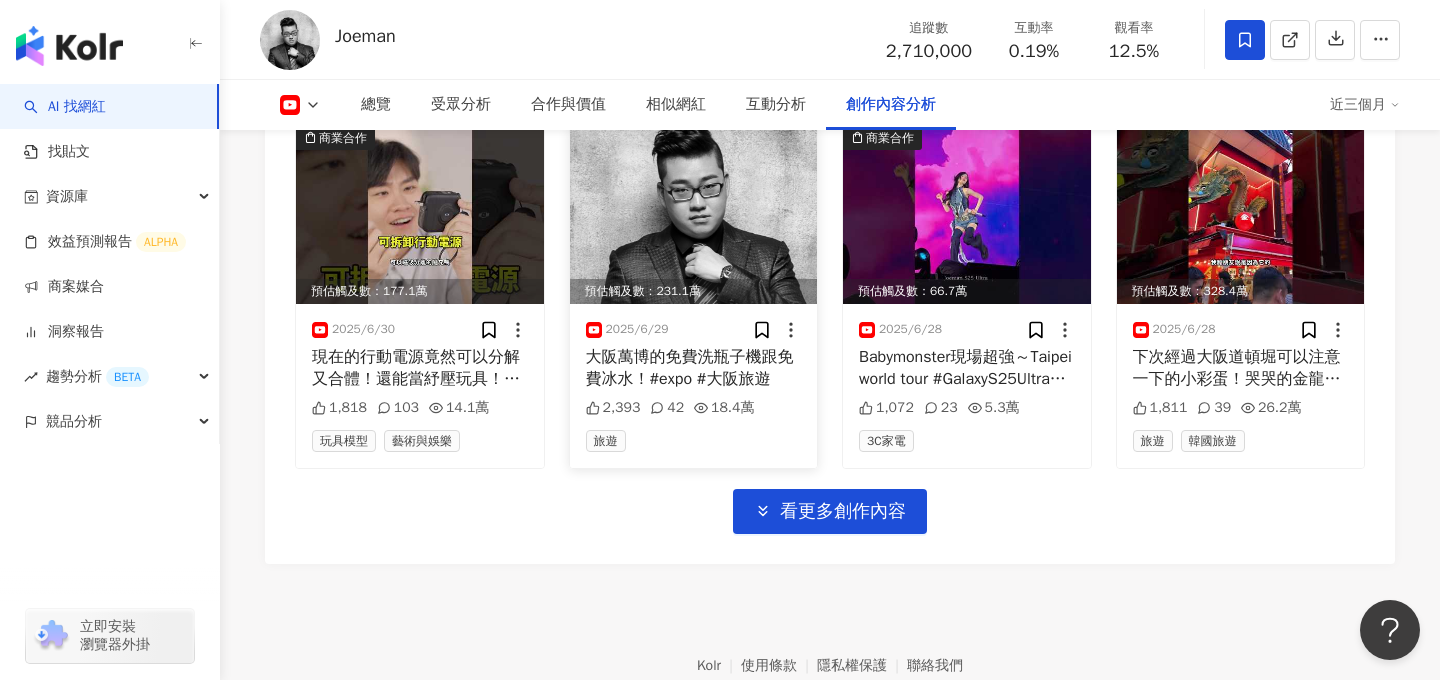 click at bounding box center [694, 215] 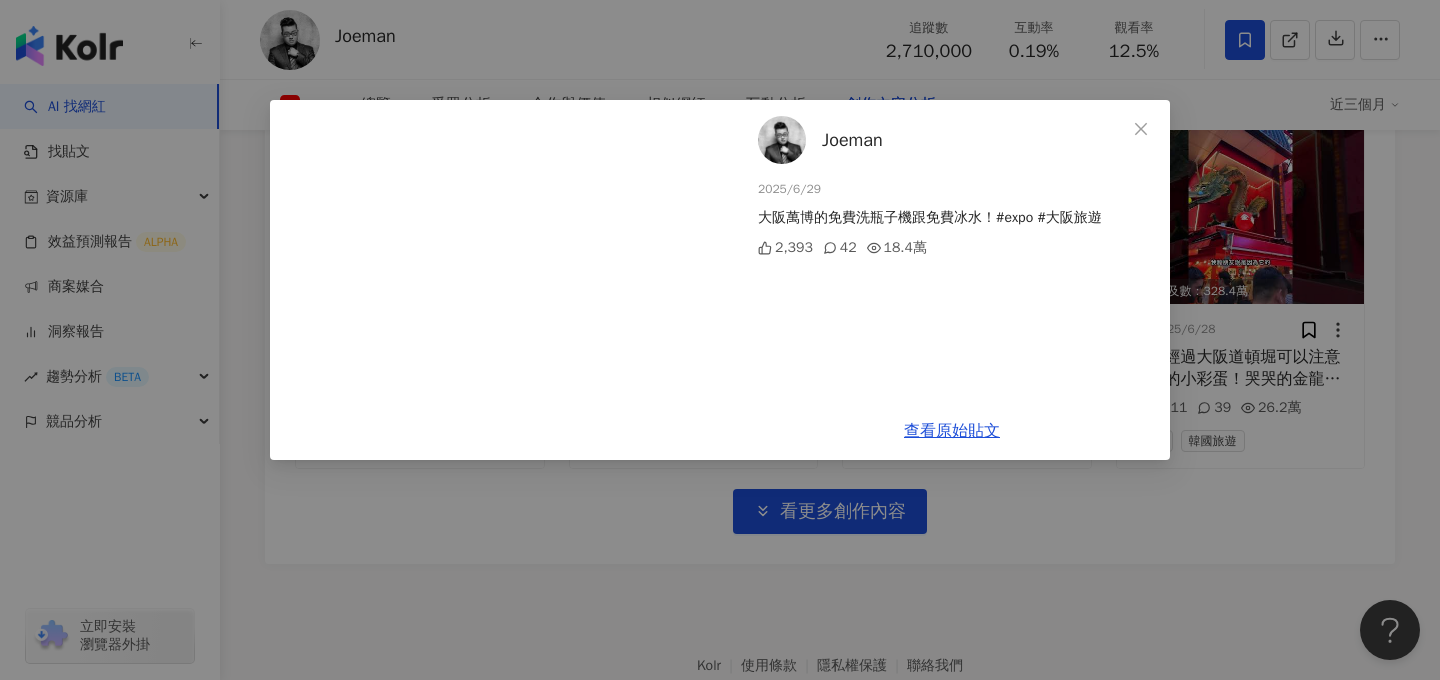 click on "查看原始貼文" at bounding box center (952, 431) 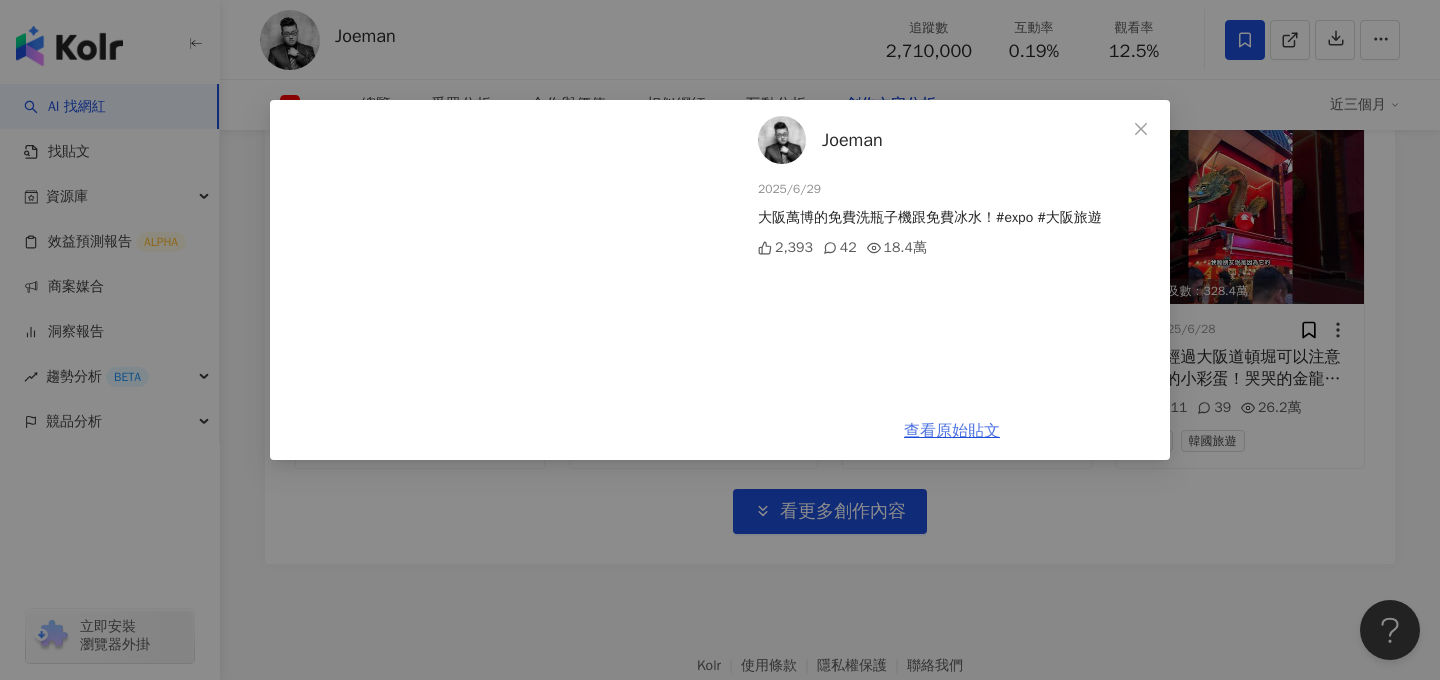 click on "查看原始貼文" at bounding box center (952, 431) 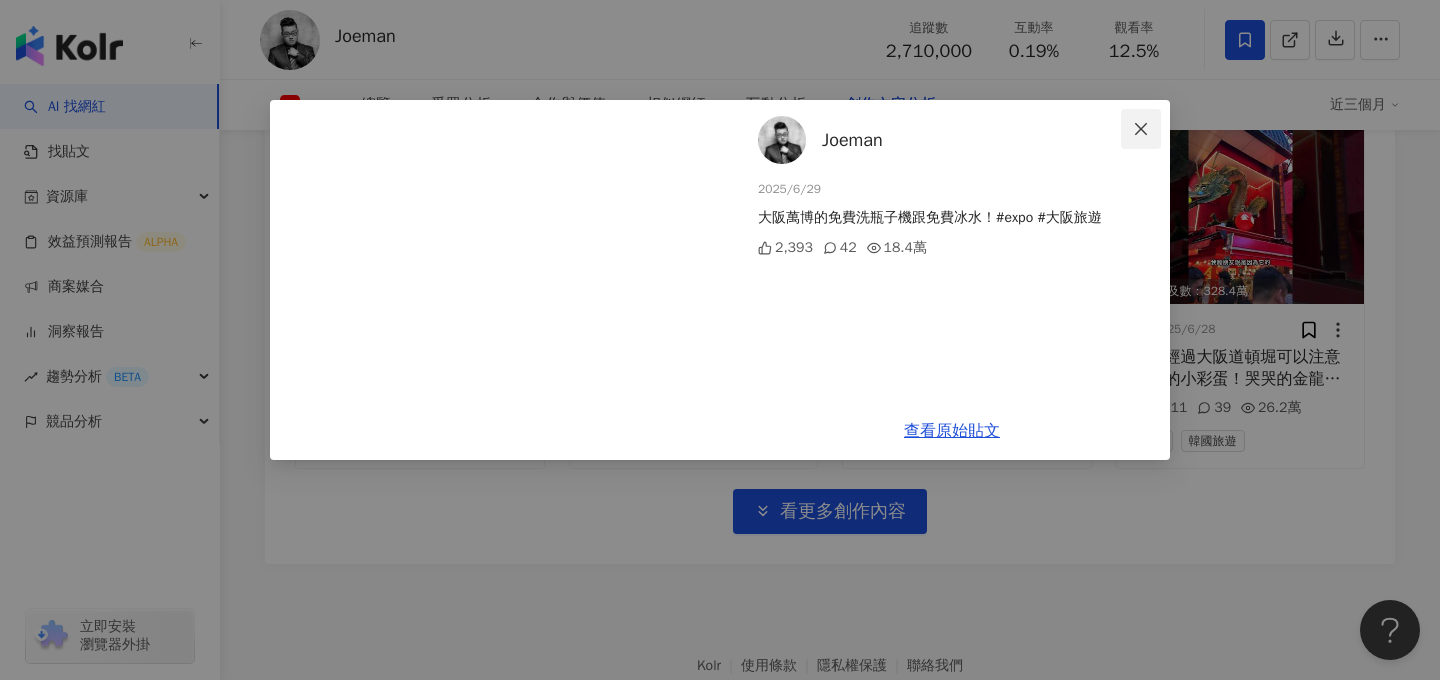 click 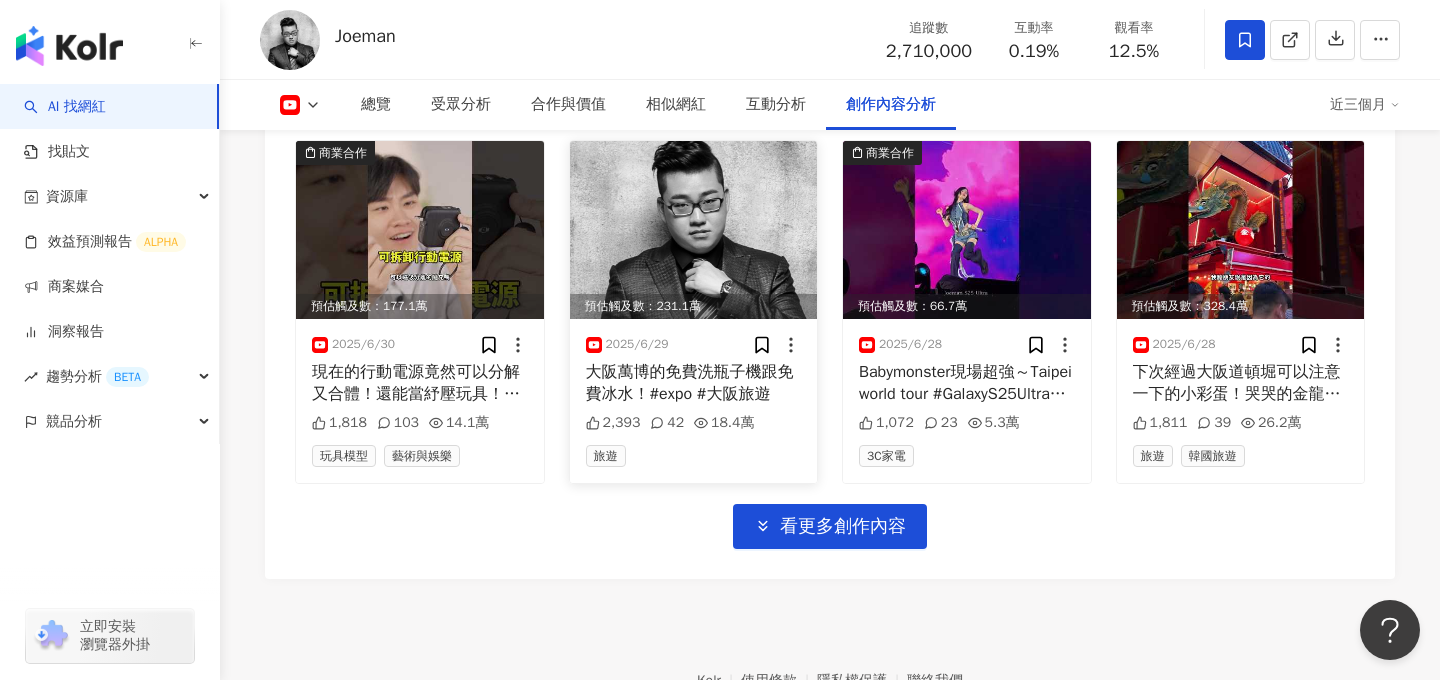 scroll, scrollTop: 7613, scrollLeft: 0, axis: vertical 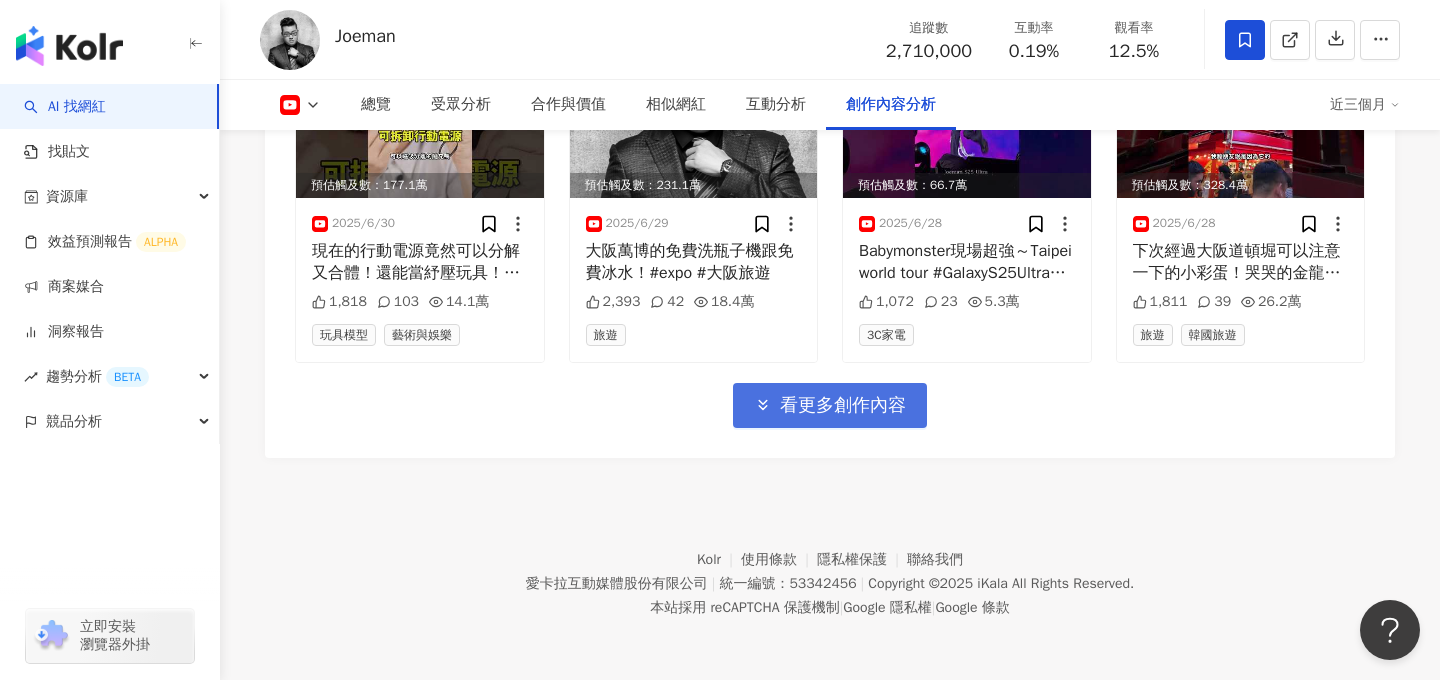 click on "看更多創作內容" at bounding box center [843, 406] 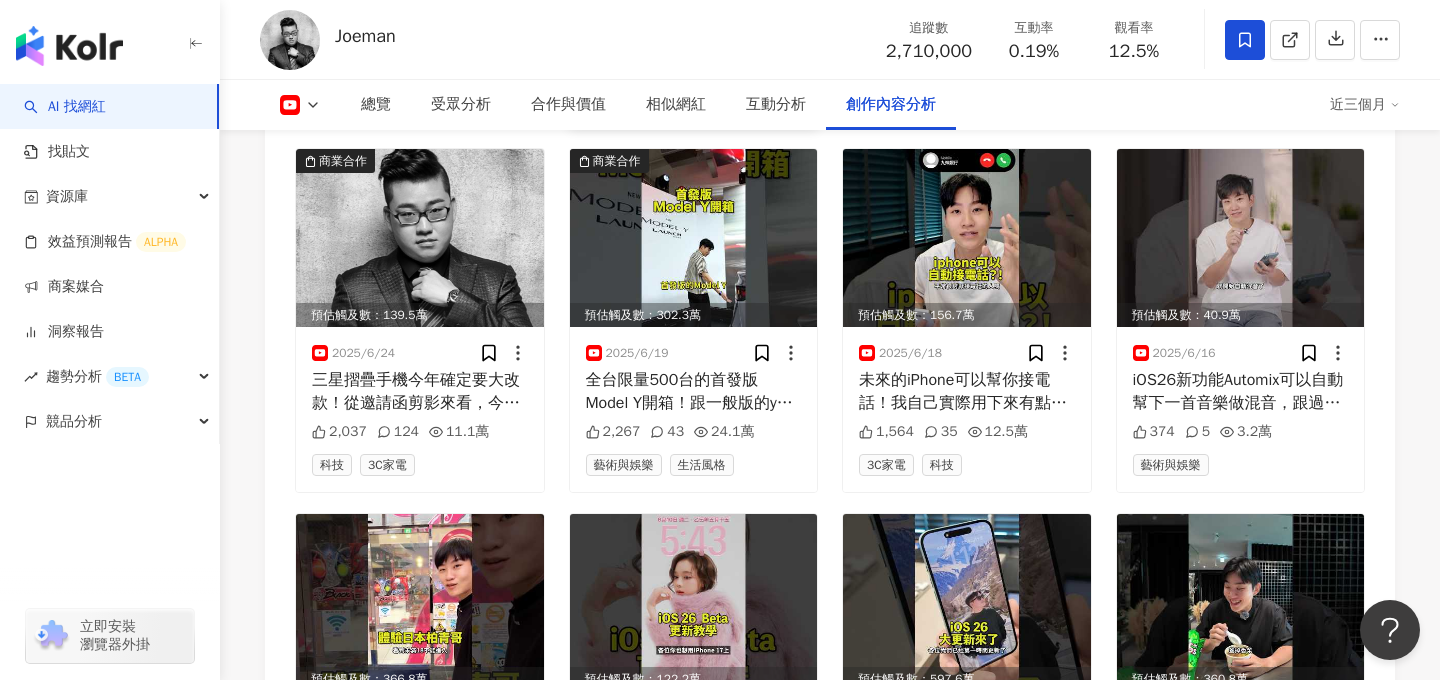 scroll, scrollTop: 8207, scrollLeft: 0, axis: vertical 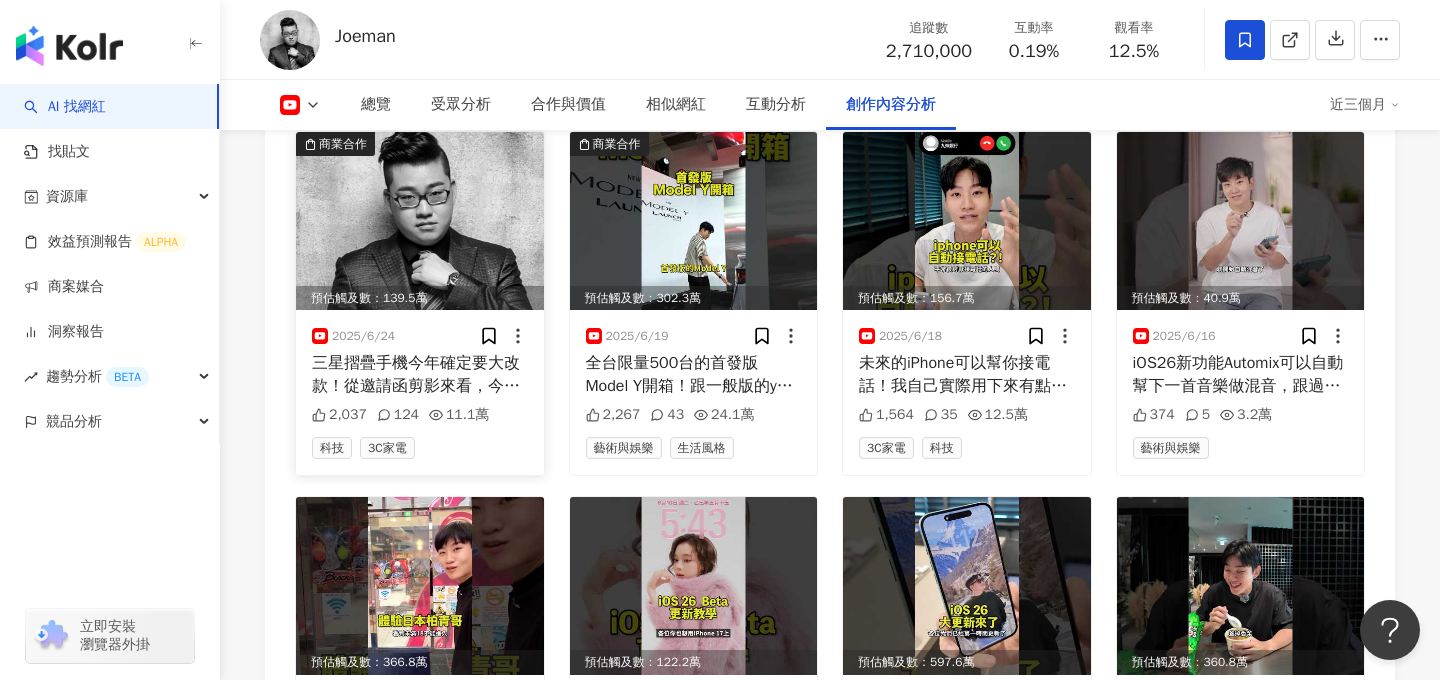 click on "三星摺疊手機今年確定要大改款！從邀請函剪影來看，今年的Fold7應該也會跟上S25 Edge走超薄路線。發表會是7/9，我會跟大家一起看！超期待！#GalaxyAI #GalaxyUnpacked" at bounding box center [420, 374] 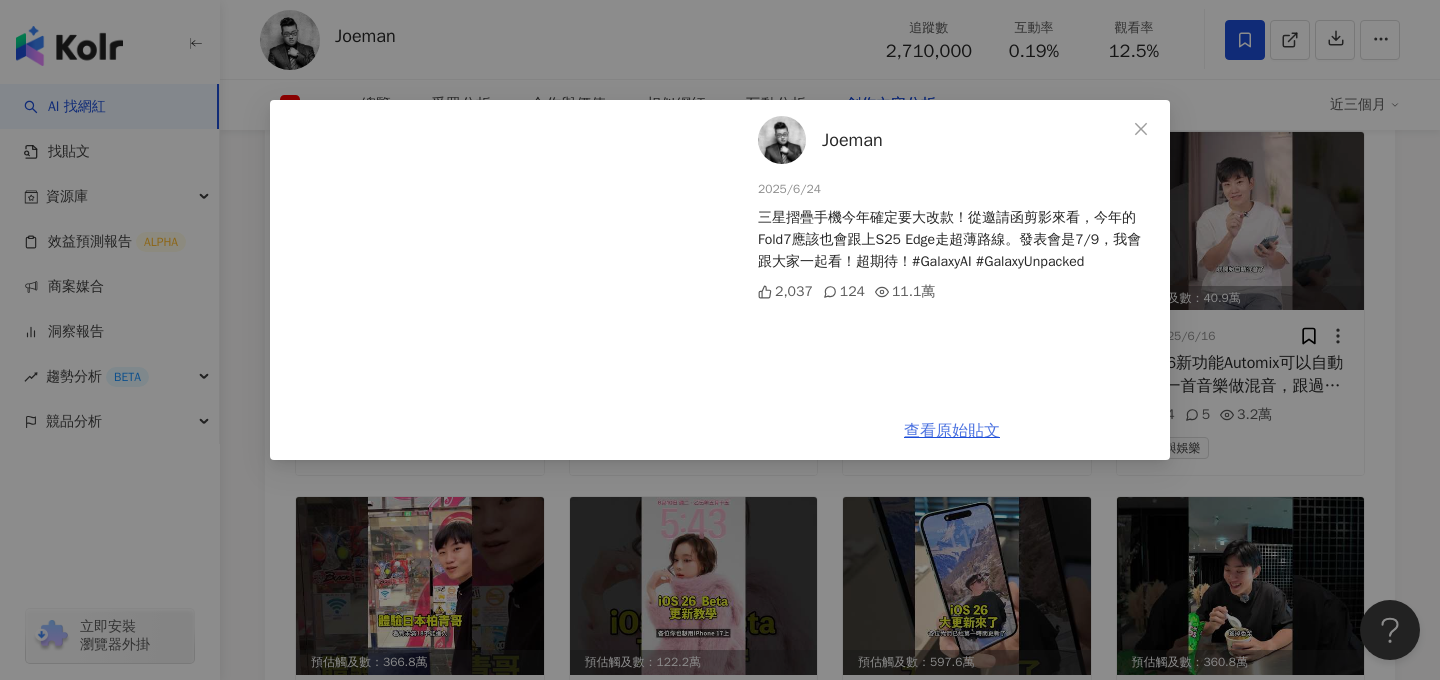 click on "查看原始貼文" at bounding box center [952, 431] 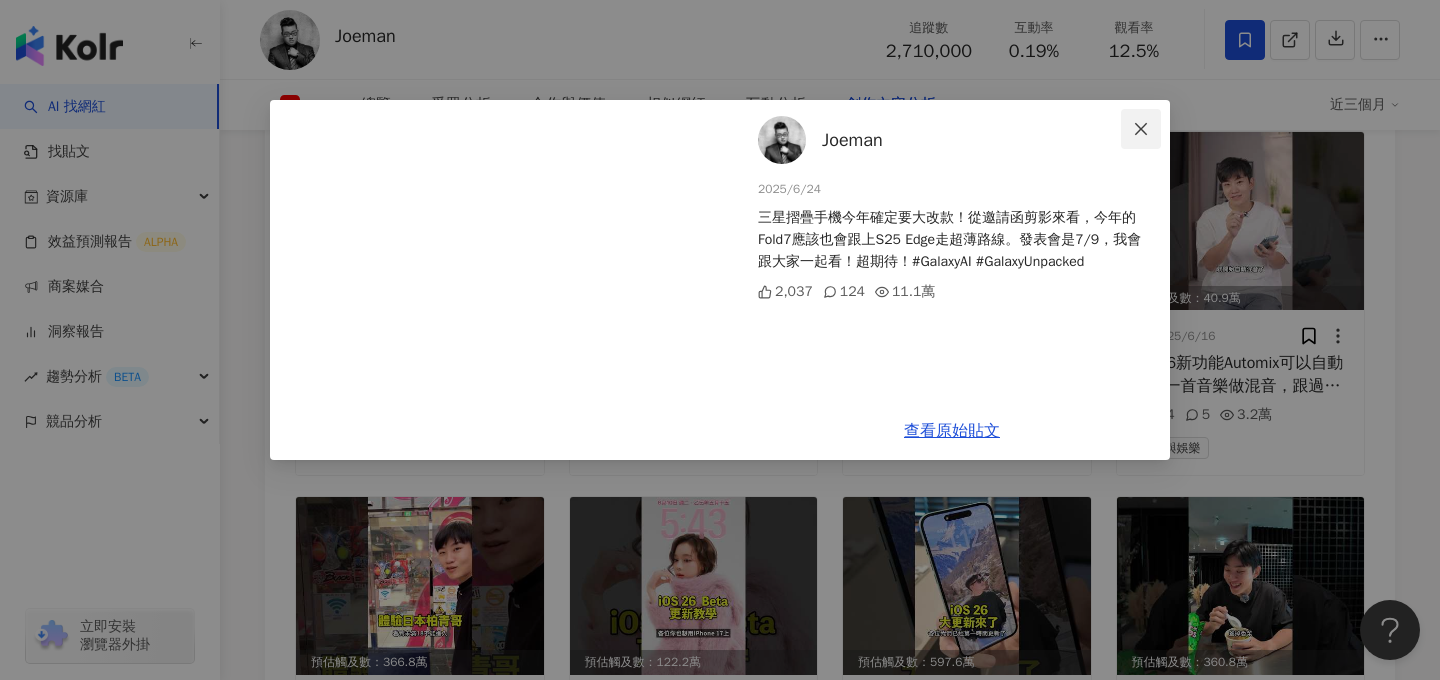 click 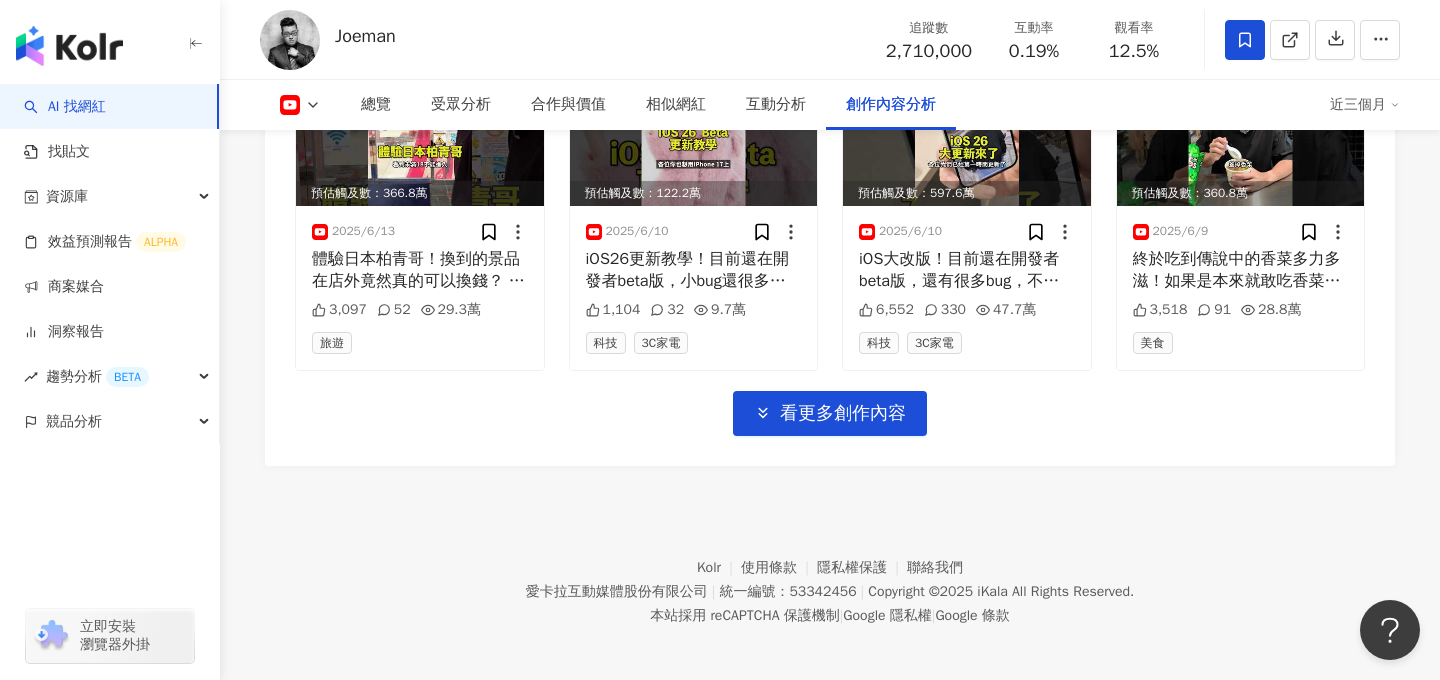 scroll, scrollTop: 8677, scrollLeft: 0, axis: vertical 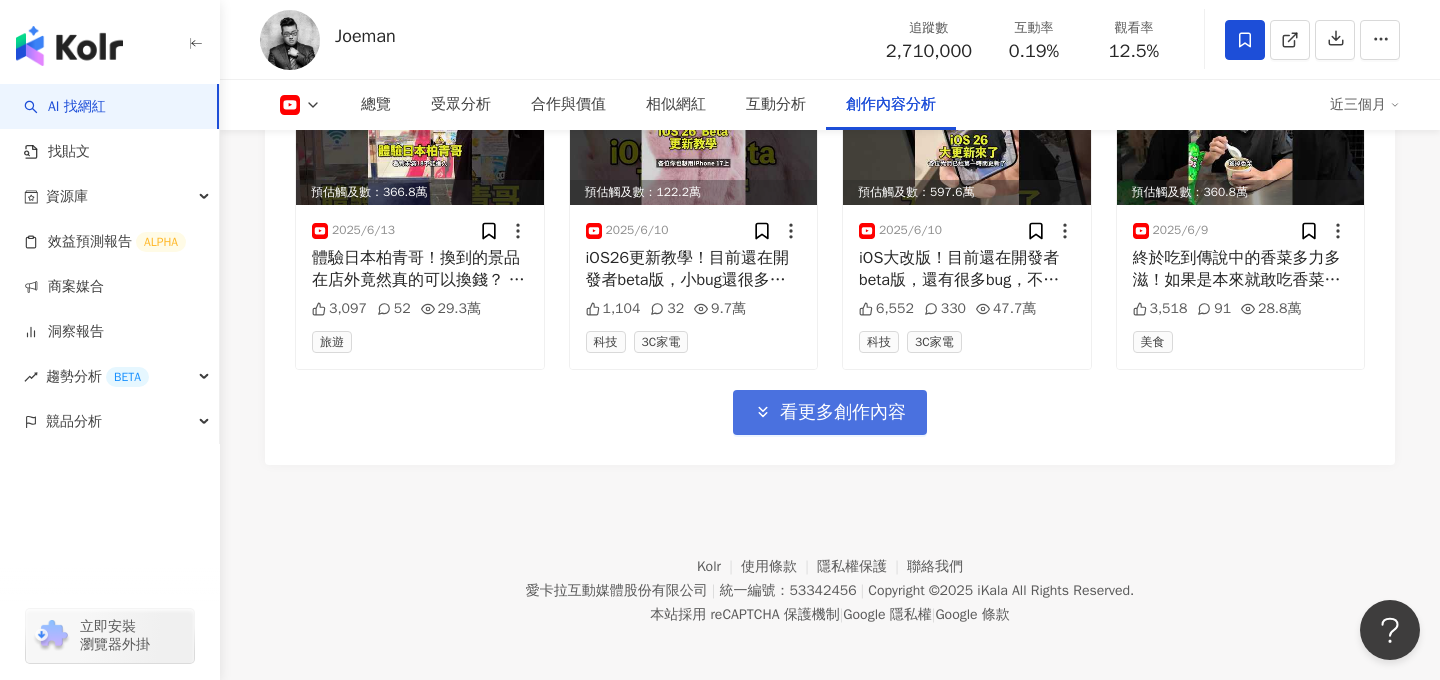 click on "看更多創作內容" at bounding box center (830, 412) 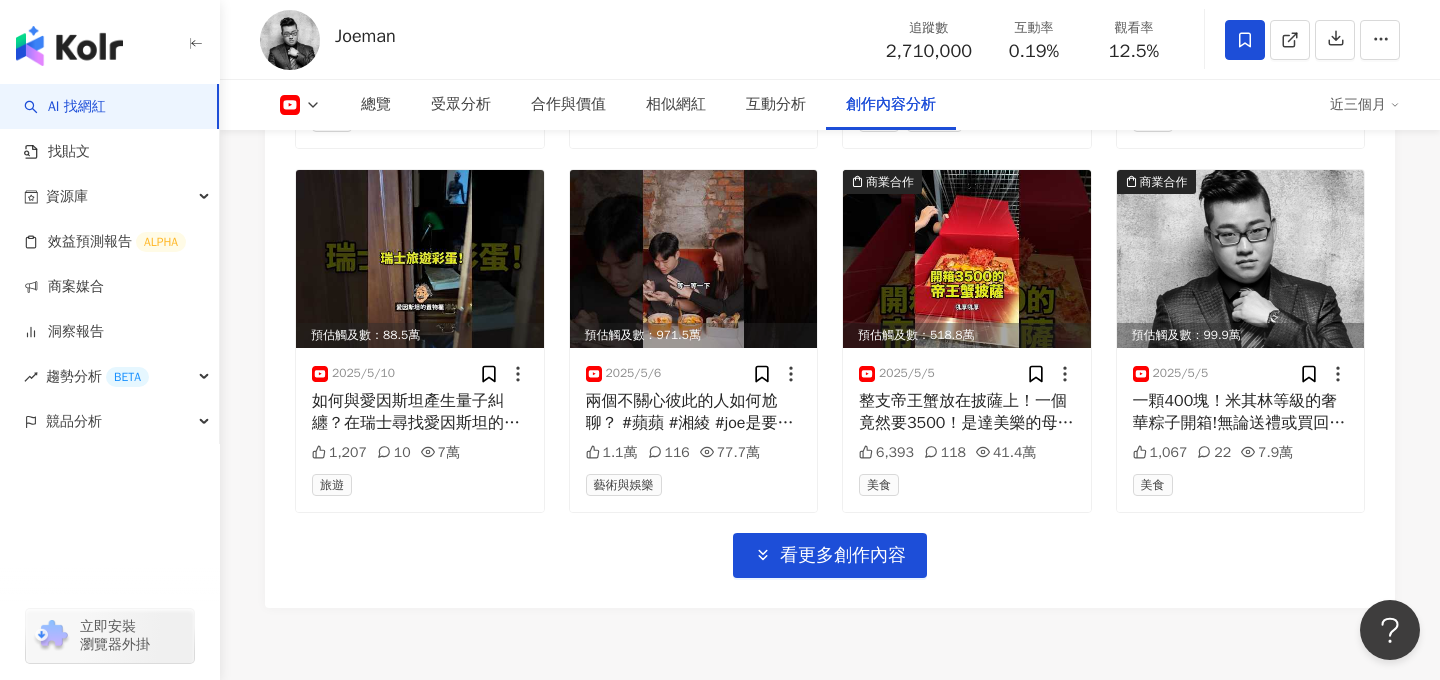 scroll, scrollTop: 9633, scrollLeft: 0, axis: vertical 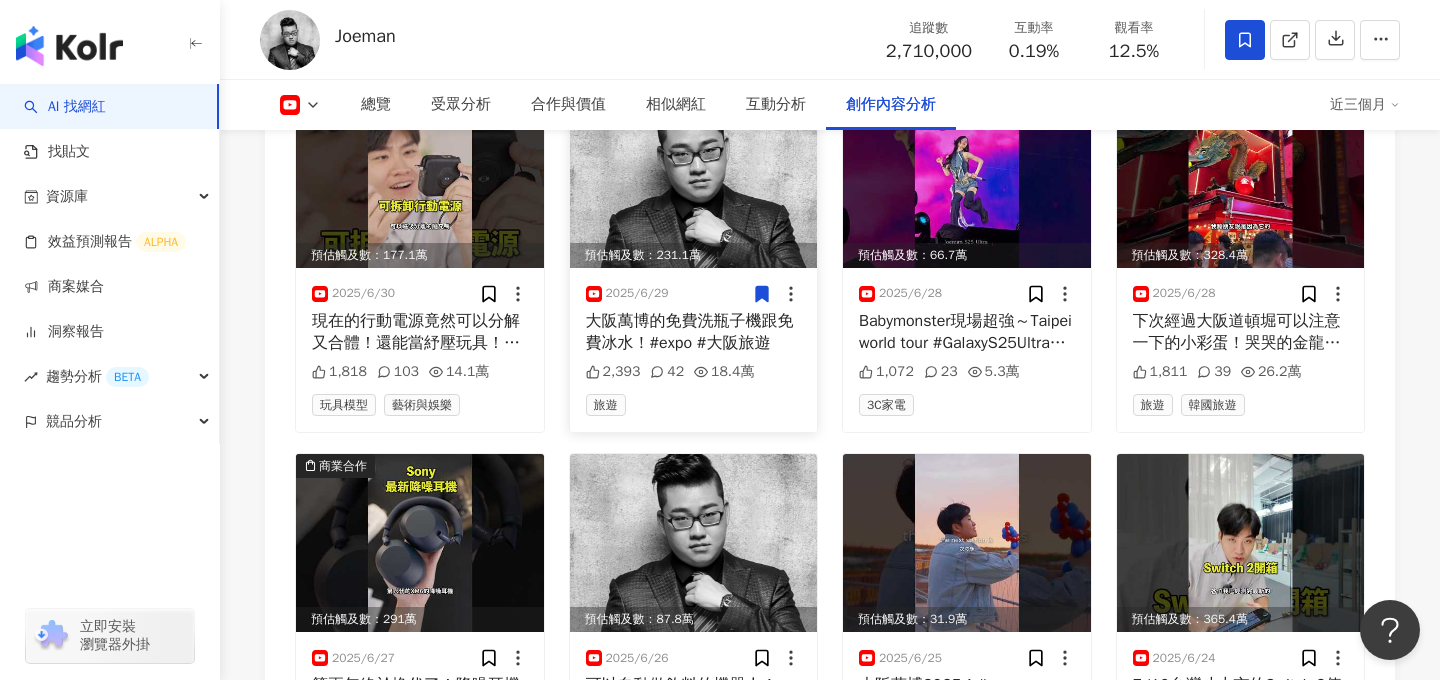 click at bounding box center (694, 179) 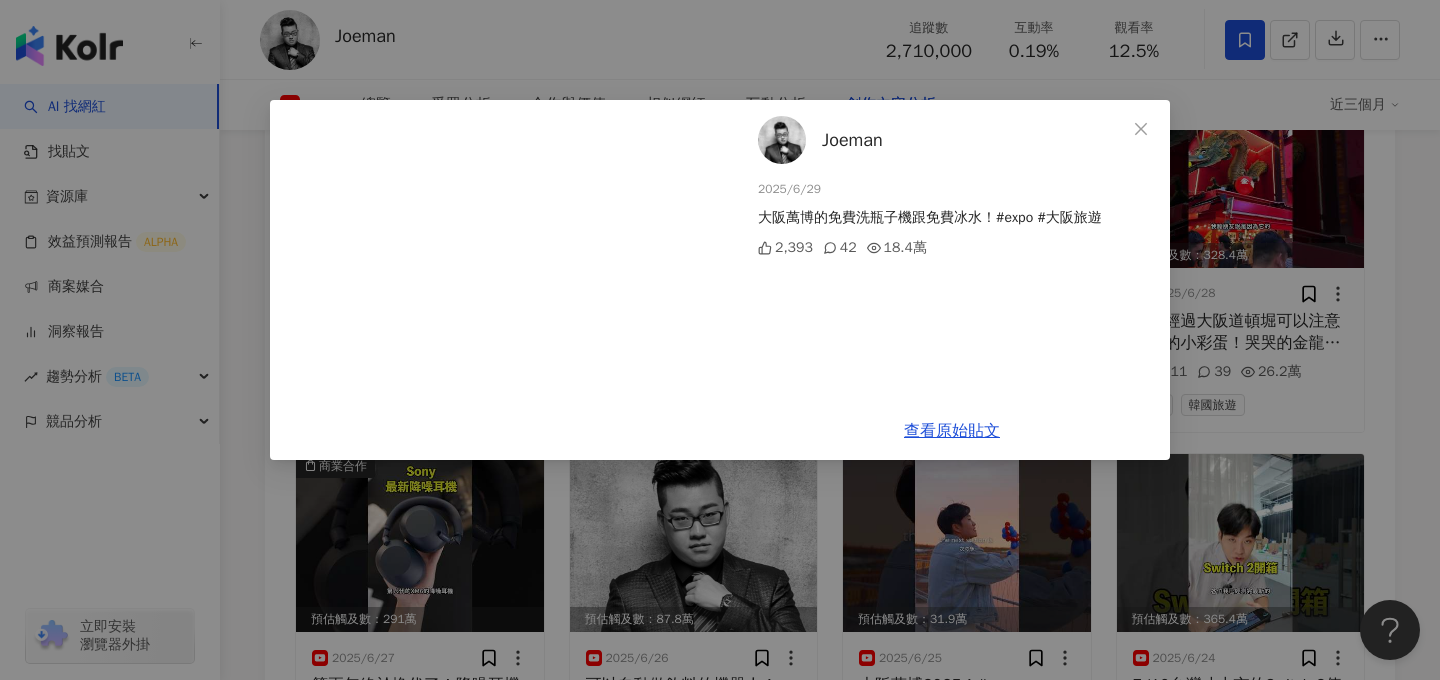 click on "Joeman 2025/6/29 大阪萬博的免費洗瓶子機跟免費冰水！#expo #大阪旅遊 2,393 42 18.4萬 查看原始貼文" at bounding box center [720, 340] 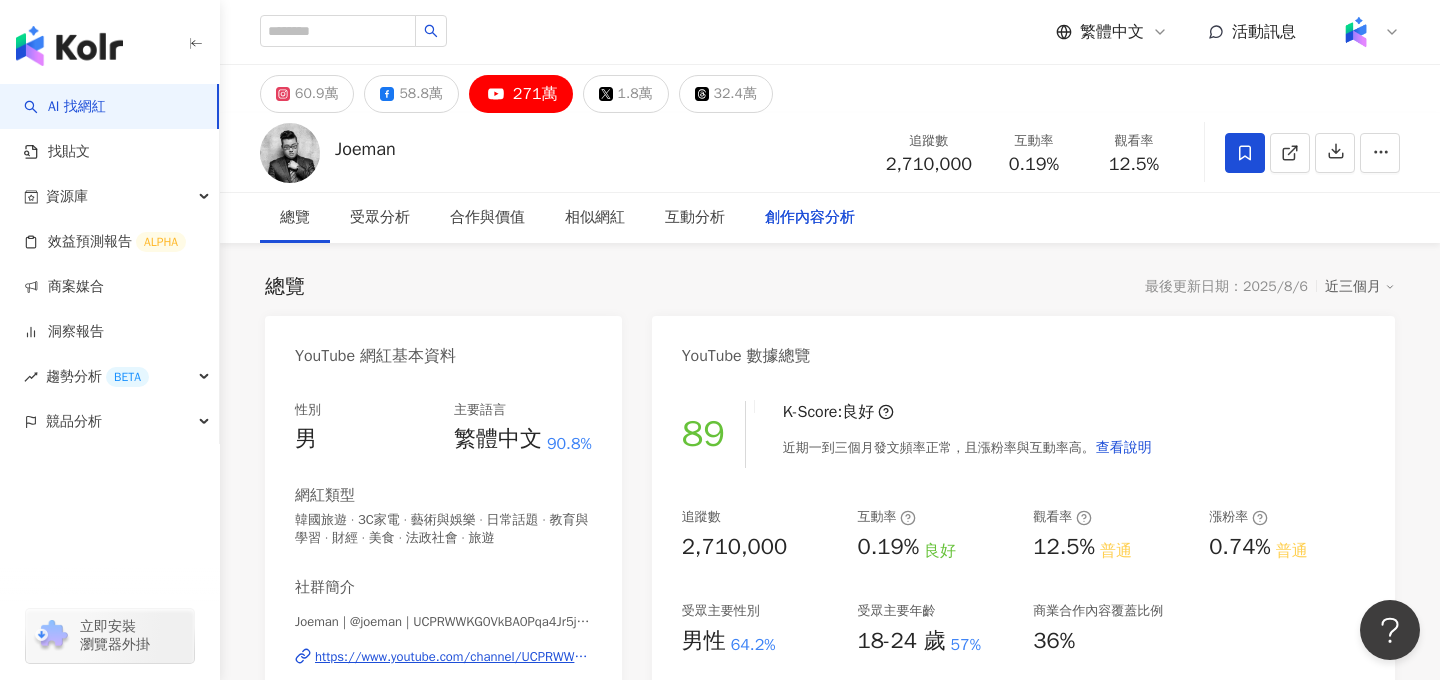 scroll, scrollTop: 5486, scrollLeft: 0, axis: vertical 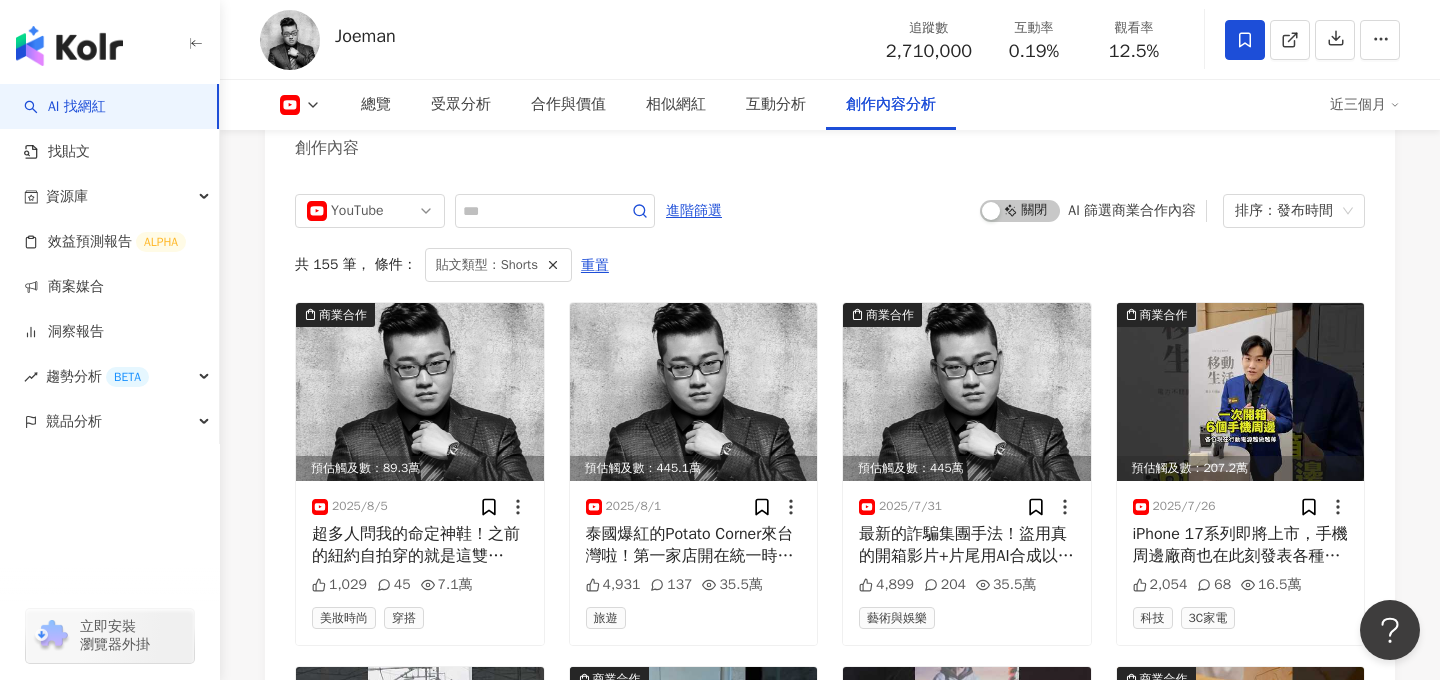 click at bounding box center [300, 105] 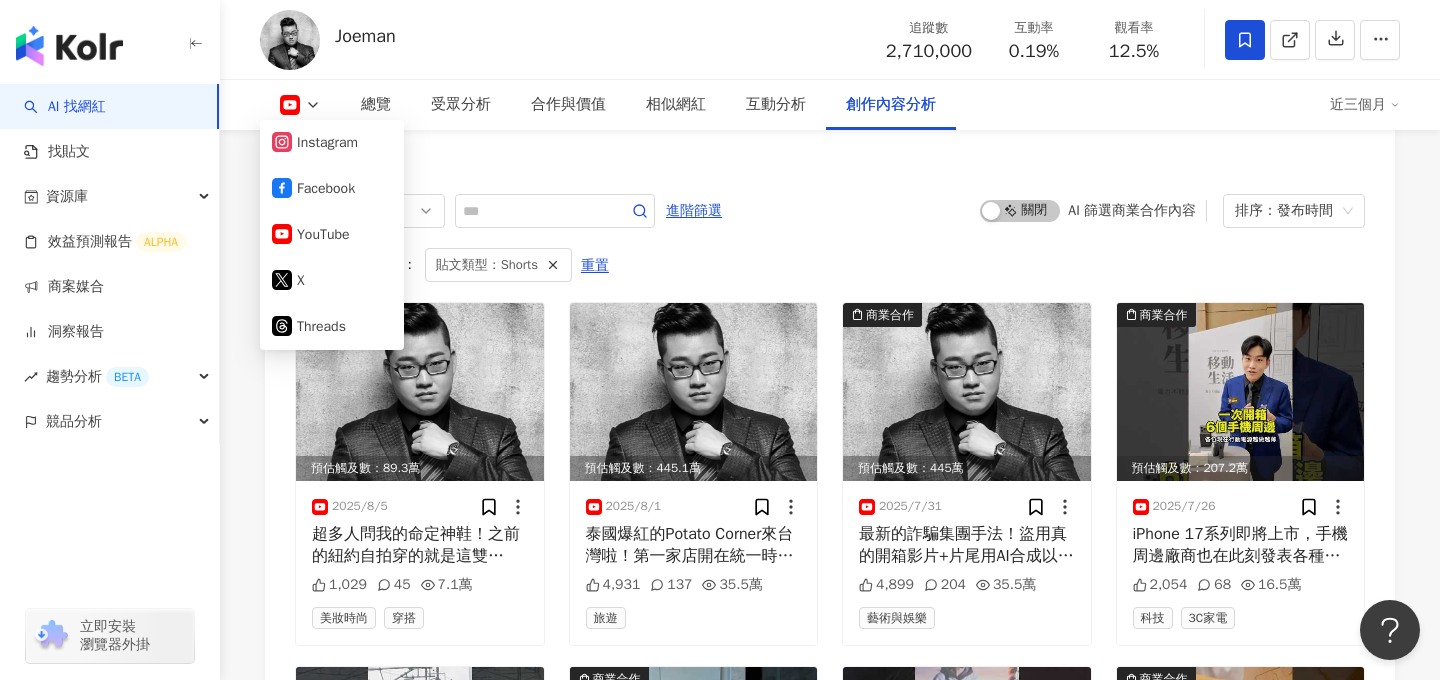 click on "YouTube 進階篩選 啟動 關閉 AI 篩選商業合作內容 排序：發布時間 共 155 筆 ，   條件： 貼文類型：Shorts 重置 商業合作 預估觸及數：89.3萬 2025/8/5 超多人問我的命定神鞋！之前的紐約自拍穿的就是這雙Pedro hybrix 皮革樂福鞋，內增高又好看，他們家的Saxton德比鞋也很好看，大家最近想買你的命定神鞋的話可以參考看看！ 1,029 45 7.1萬 美妝時尚 穿搭 預估觸及數：445.1萬 2025/8/1 泰國爆紅的Potato Corner來台灣啦！第一家店開在統一時代百貨B2，明天開始試營運！試營運期間有限購並發號碼牌，預估還是要排蠻久的但至少在百貨裡有冷氣吹⋯ 4,931 137 35.5萬 旅遊 商業合作 預估觸及數：445萬 2025/7/31 4,899 204 35.5萬 藝術與娛樂 商業合作 預估觸及數：207.2萬 2025/7/26 iPhone 17系列即將上市，手機周邊廠商也在此刻發表各種新品！ #亞瑟3c #energea #uniq #skinarma 2,054 68 16.5萬 科技 3C家電 2025/7/24 5" at bounding box center (830, 2462) 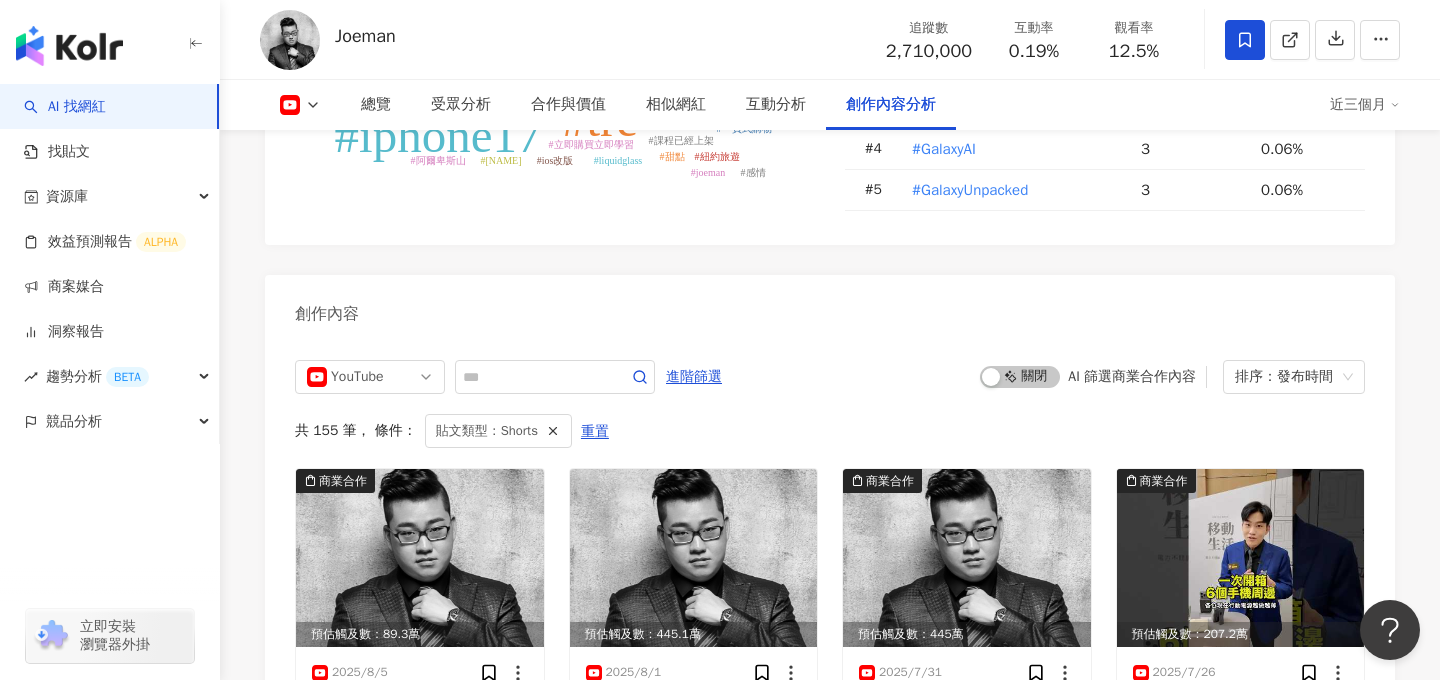 scroll, scrollTop: 5486, scrollLeft: 0, axis: vertical 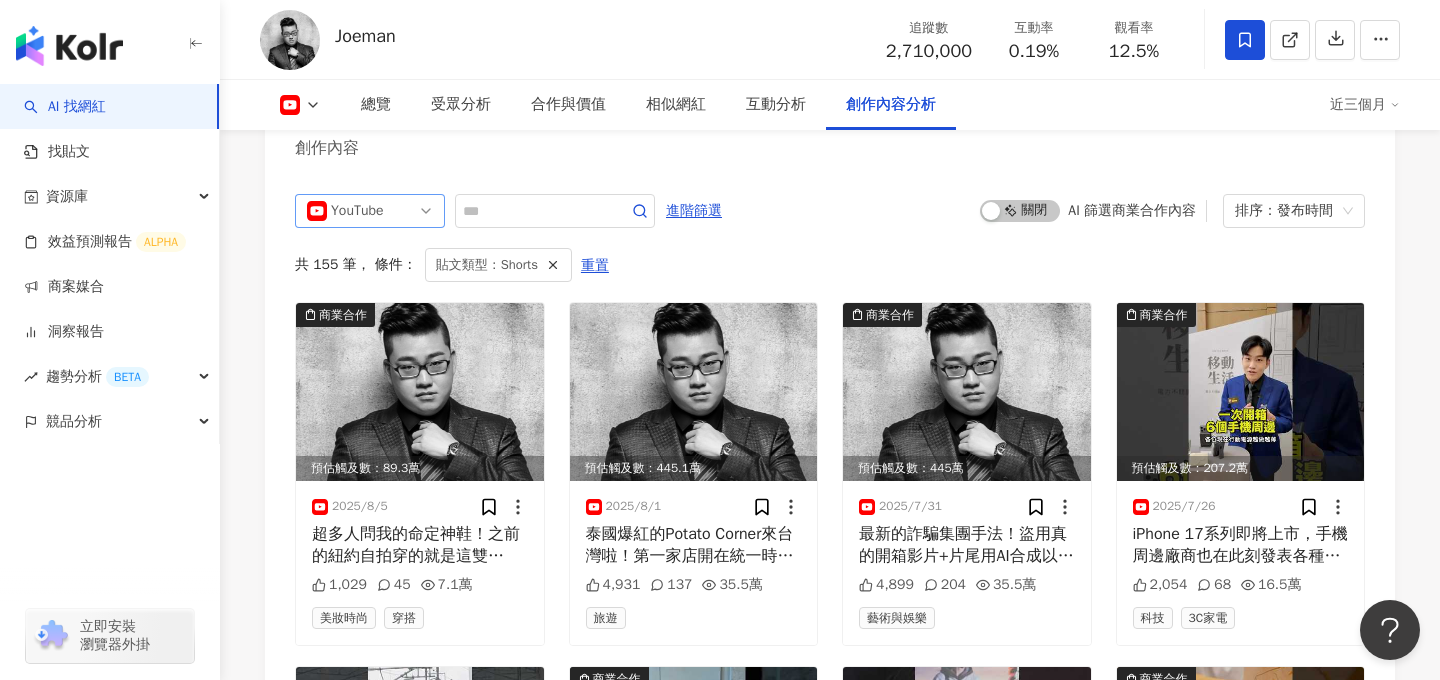 click on "YouTube" at bounding box center [370, 211] 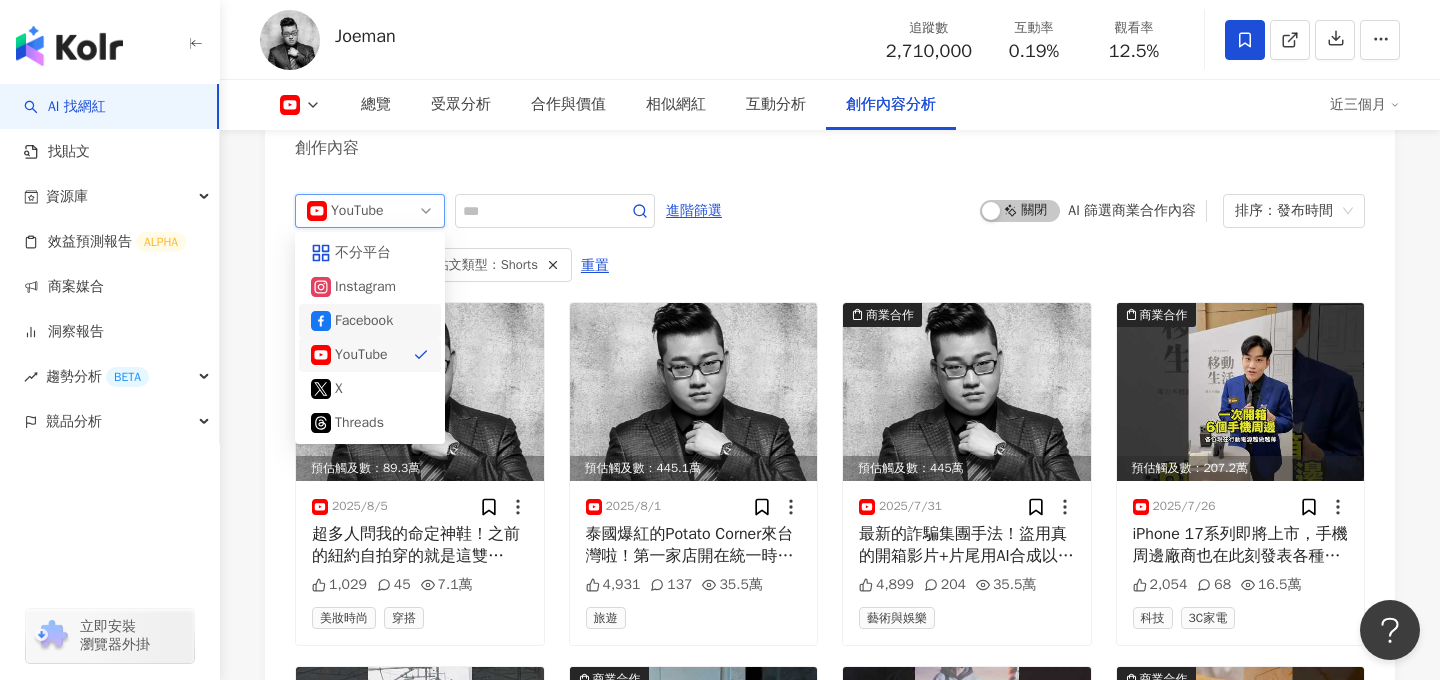 click on "YouTube ig fb yt 不分平台 Instagram Facebook YouTube X Threads 進階篩選 啟動 關閉 AI 篩選商業合作內容 排序：發布時間" at bounding box center (830, 211) 